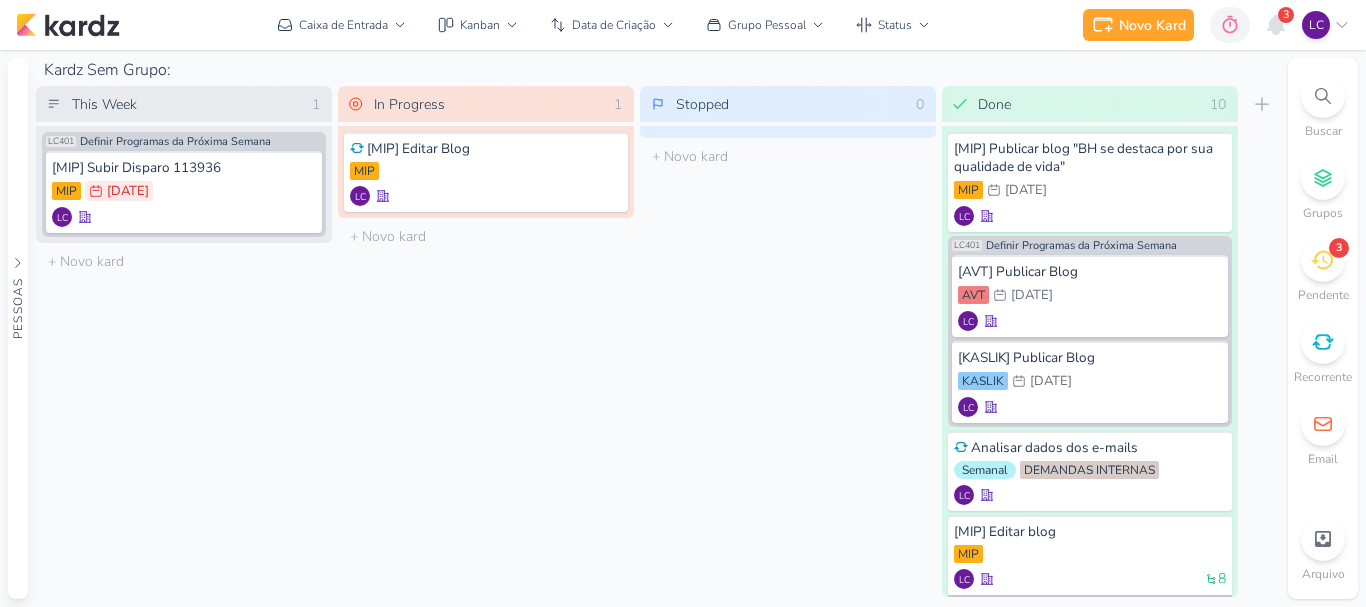 scroll, scrollTop: 0, scrollLeft: 0, axis: both 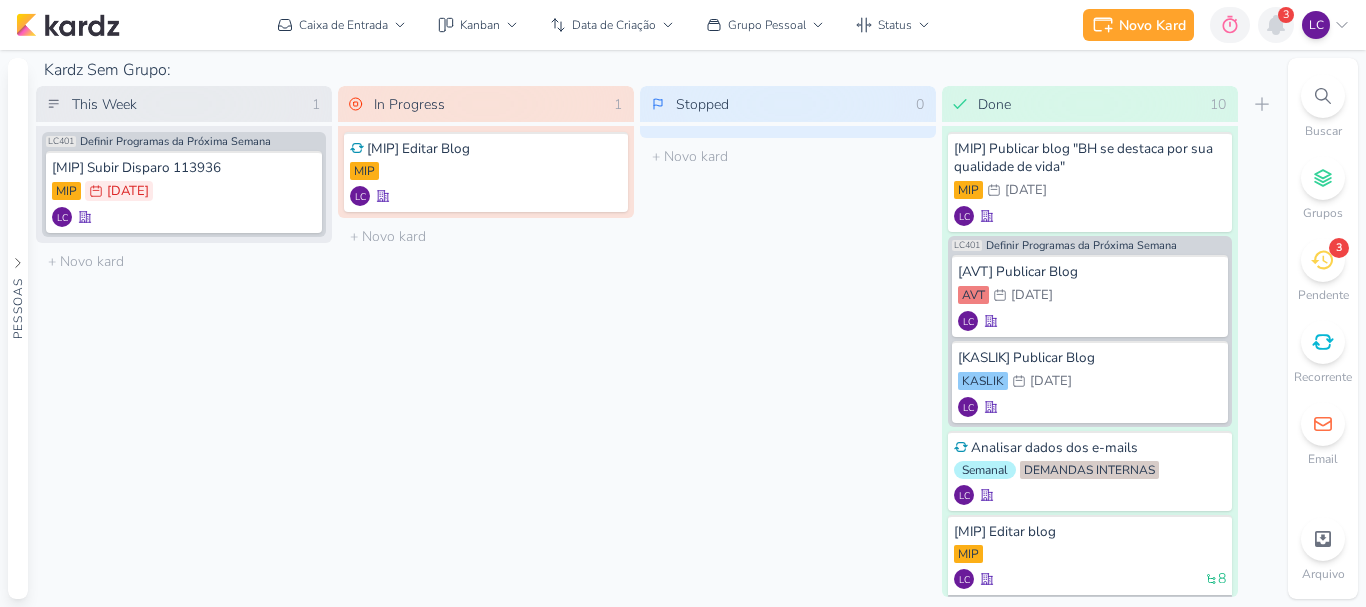 click 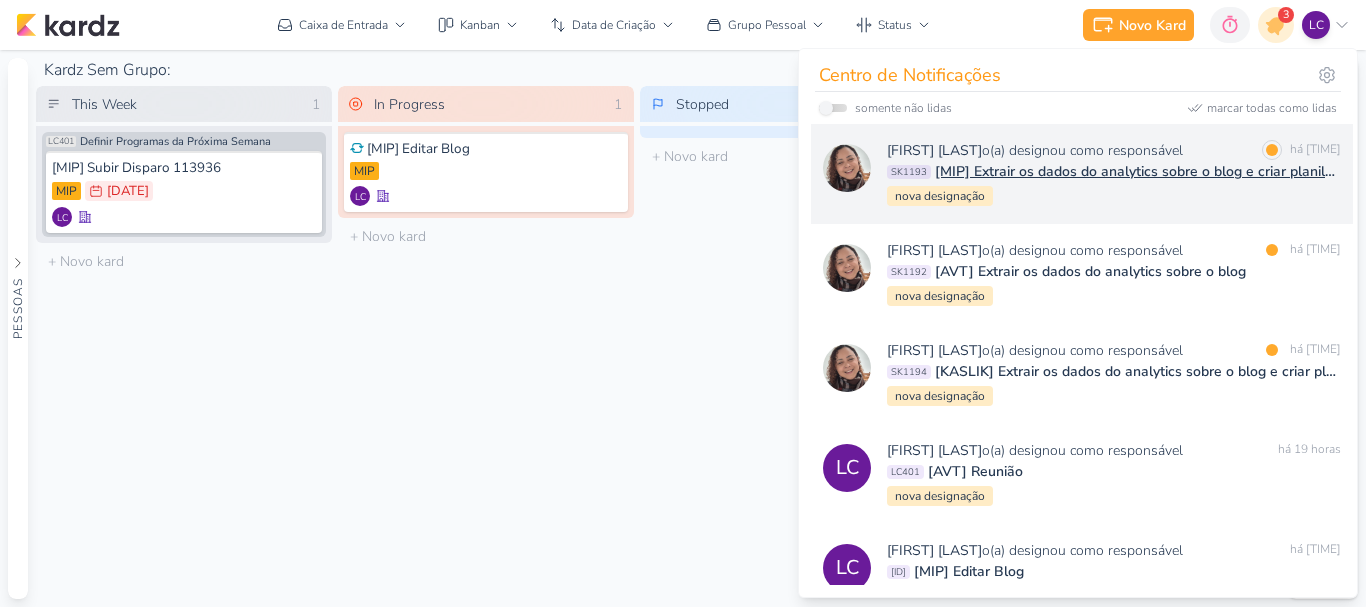 click on "[MIP] Extrair os dados do analytics sobre o blog e criar planilha igual AVT" at bounding box center [1138, 171] 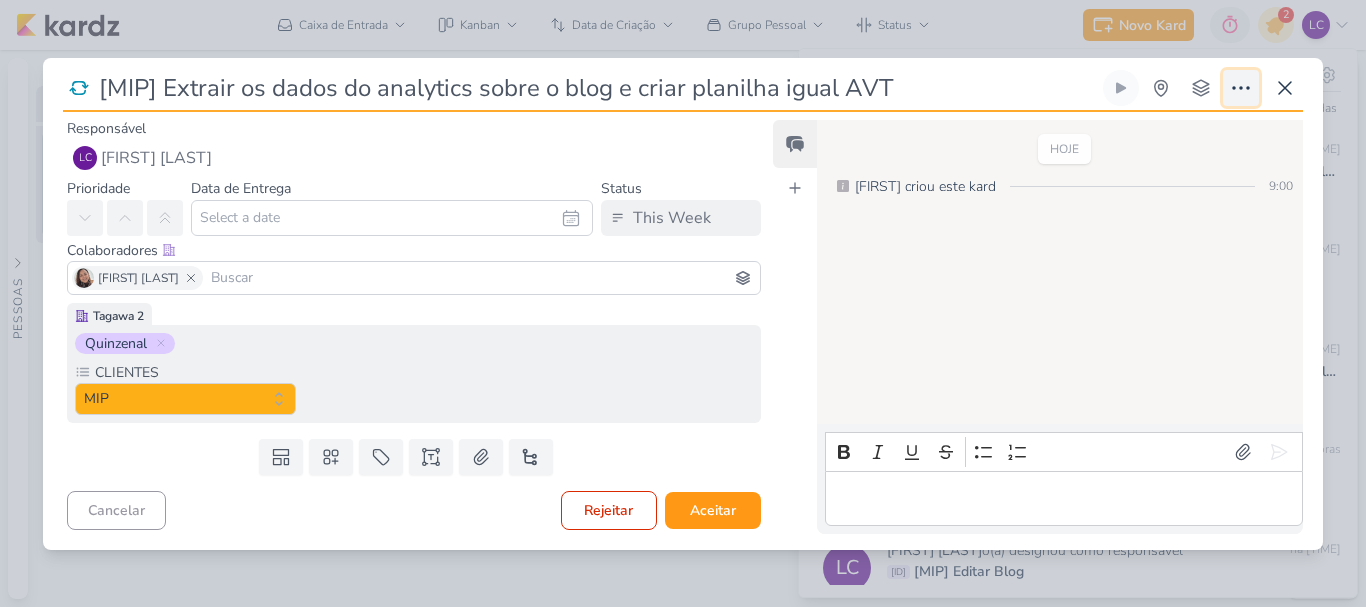 click 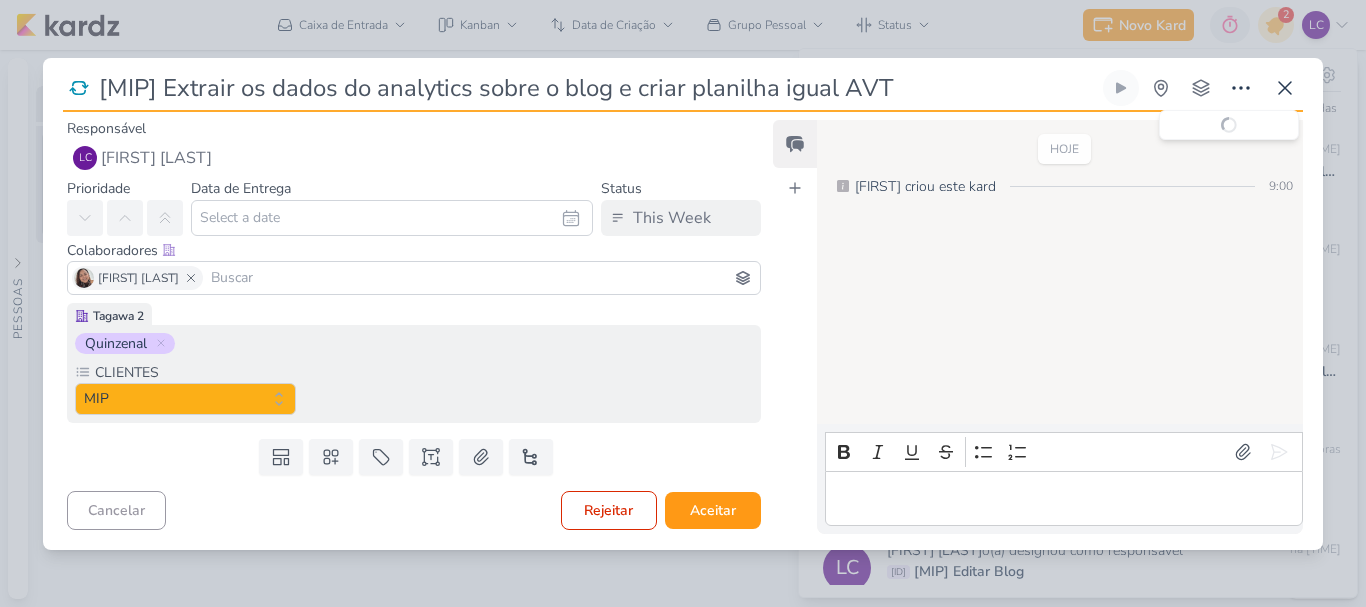 type 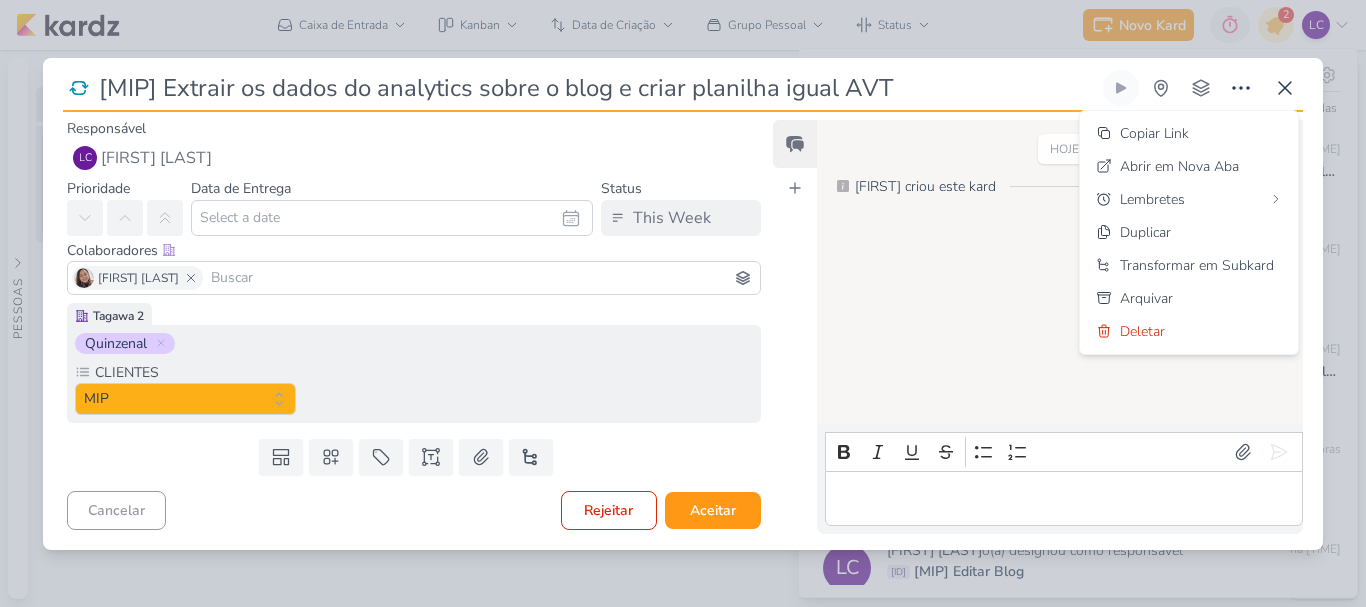 click on "[MIP] Extrair os dados do analytics sobre o blog e criar planilha igual AVT" at bounding box center (683, 303) 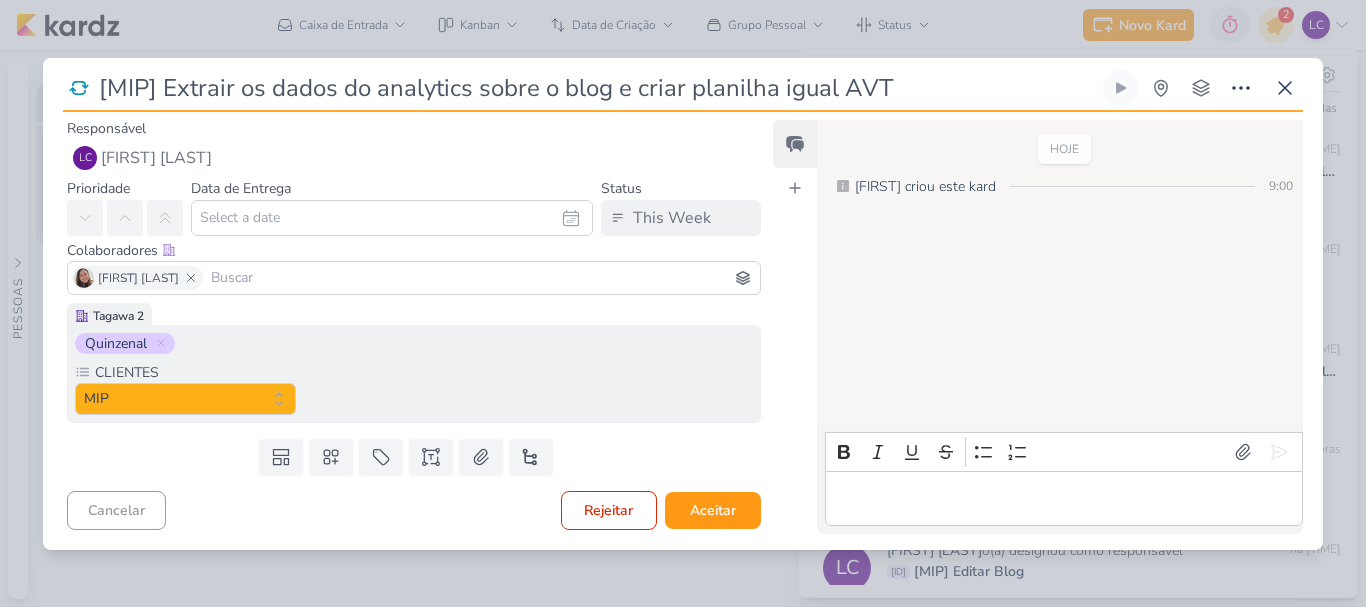 click on "[MIP] Extrair os dados do analytics sobre o blog e criar planilha igual AVT" at bounding box center (683, 303) 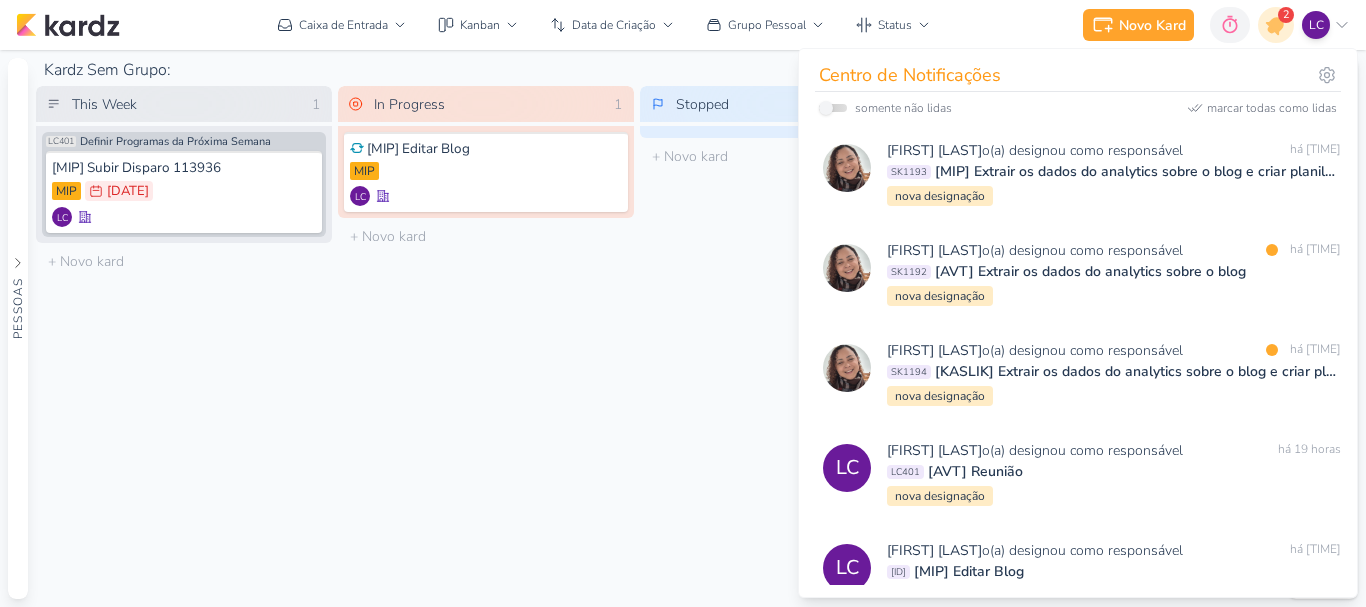 click on "In Progress
1
Mover Para Esquerda
Mover Para Direita
Deletar
[MIP] Editar Blog
MIP" at bounding box center [486, 341] 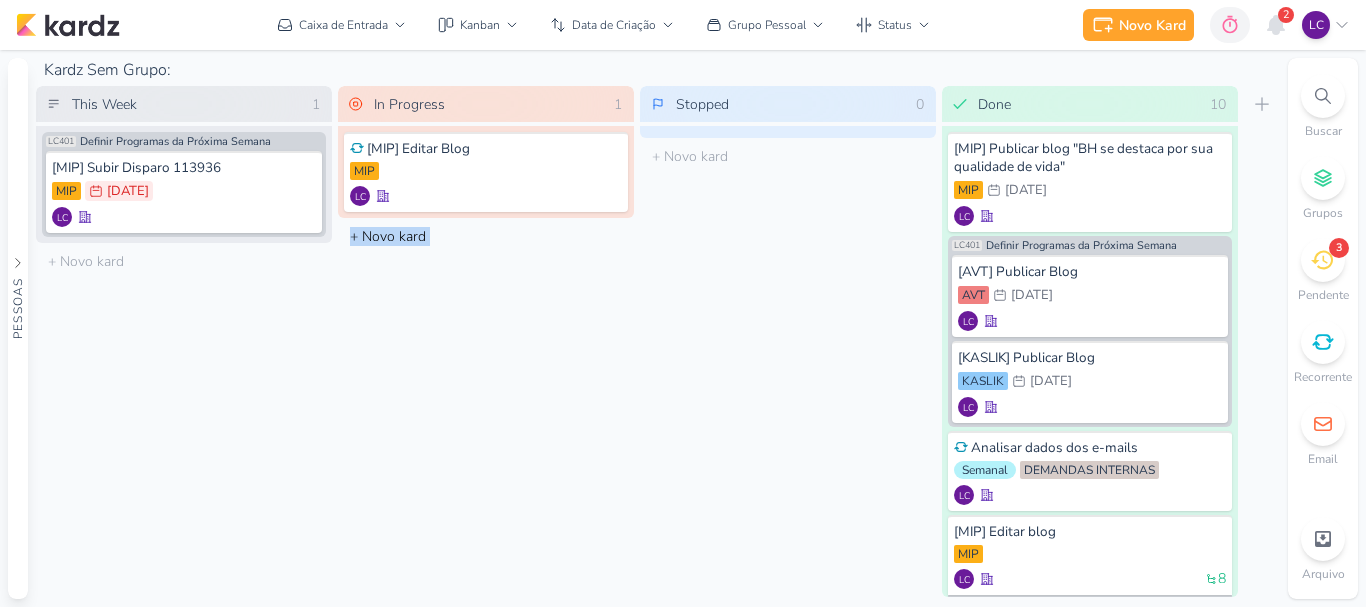 click on "In Progress
1
Mover Para Esquerda
Mover Para Direita
Deletar
[MIP] Editar Blog
MIP" at bounding box center [486, 341] 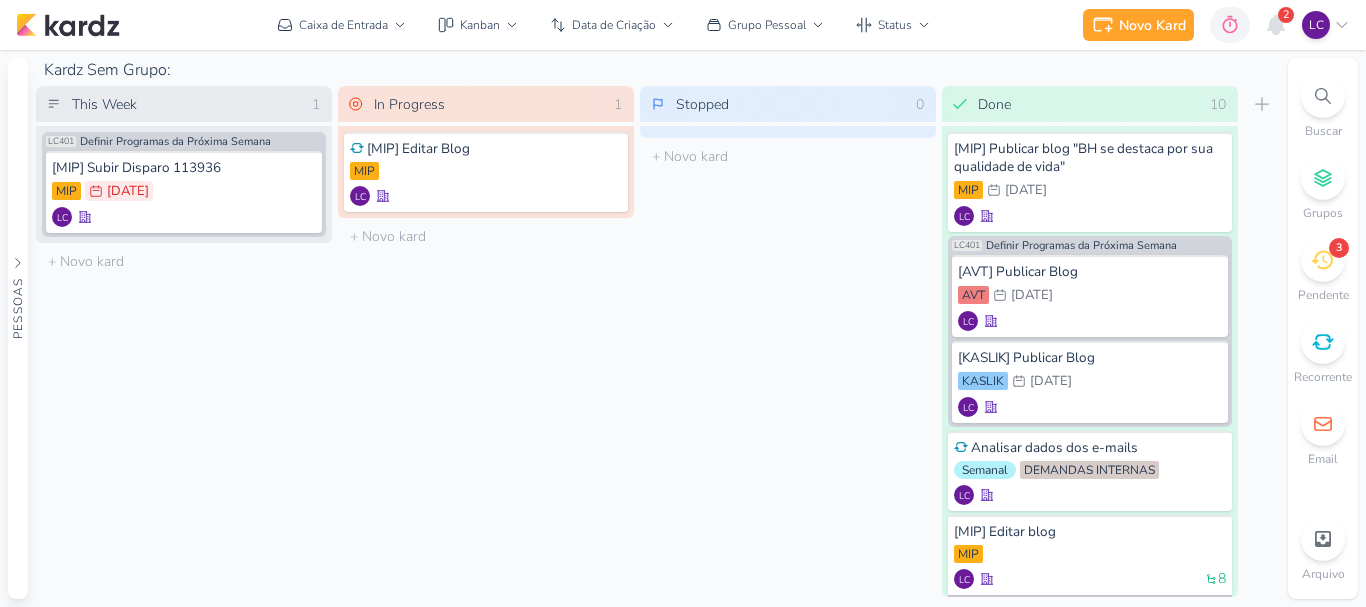 click on "3" at bounding box center (1323, 260) 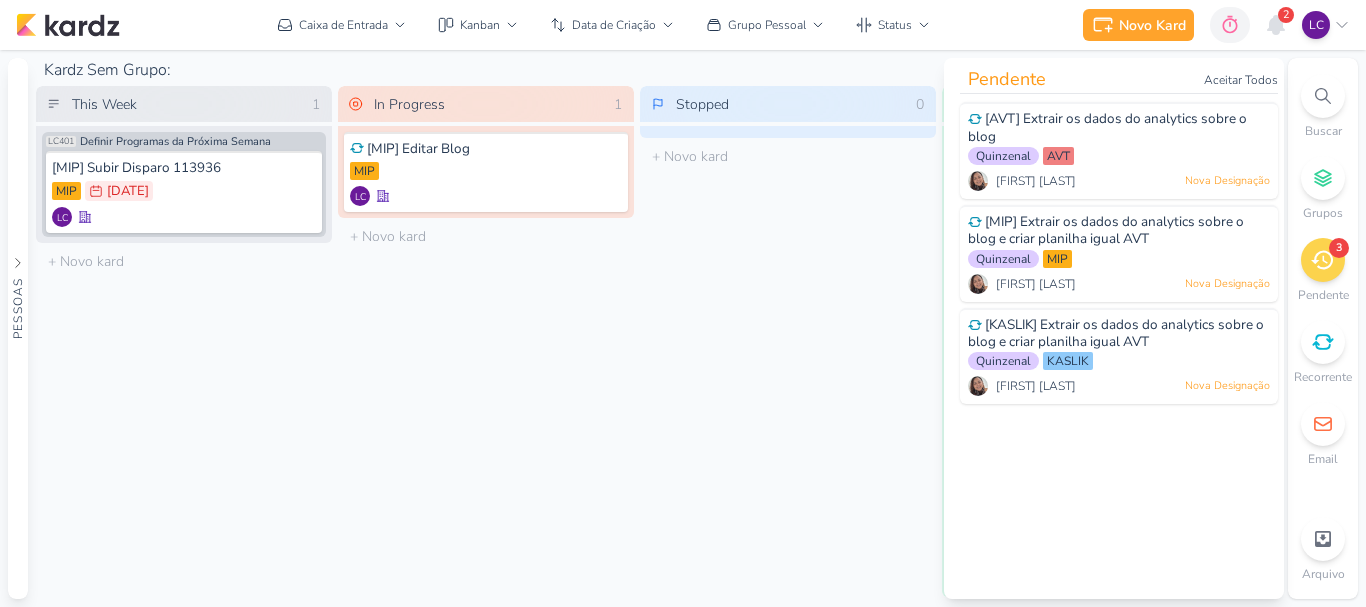 click at bounding box center (1323, 342) 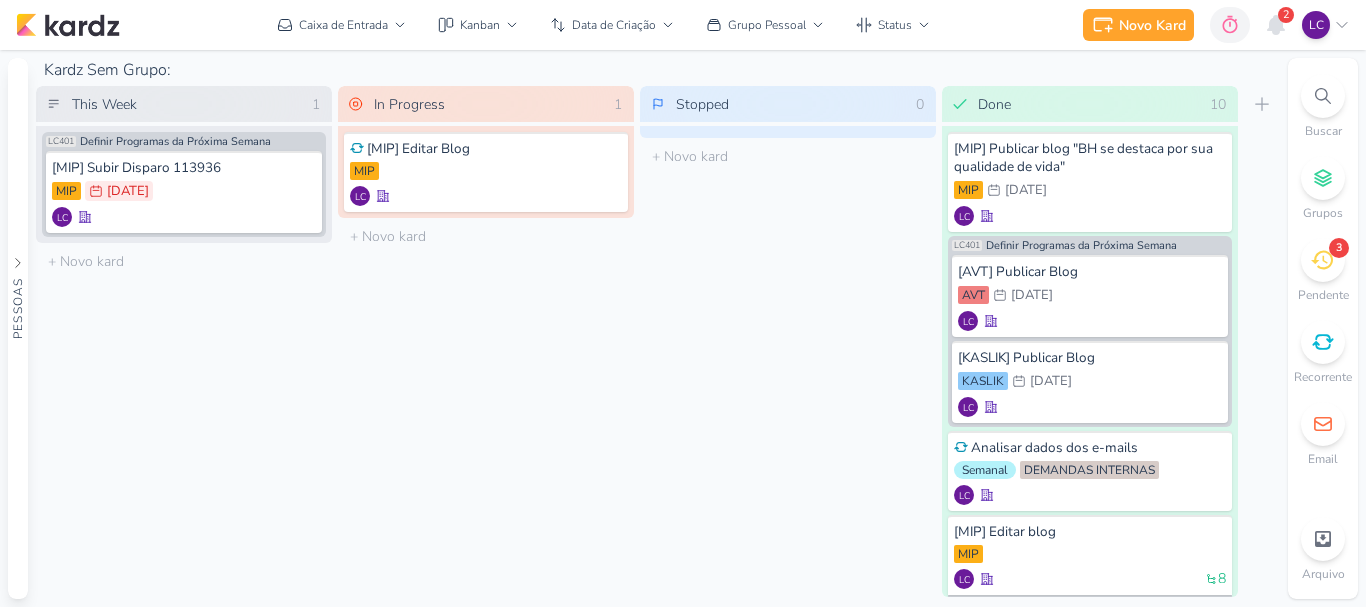 click 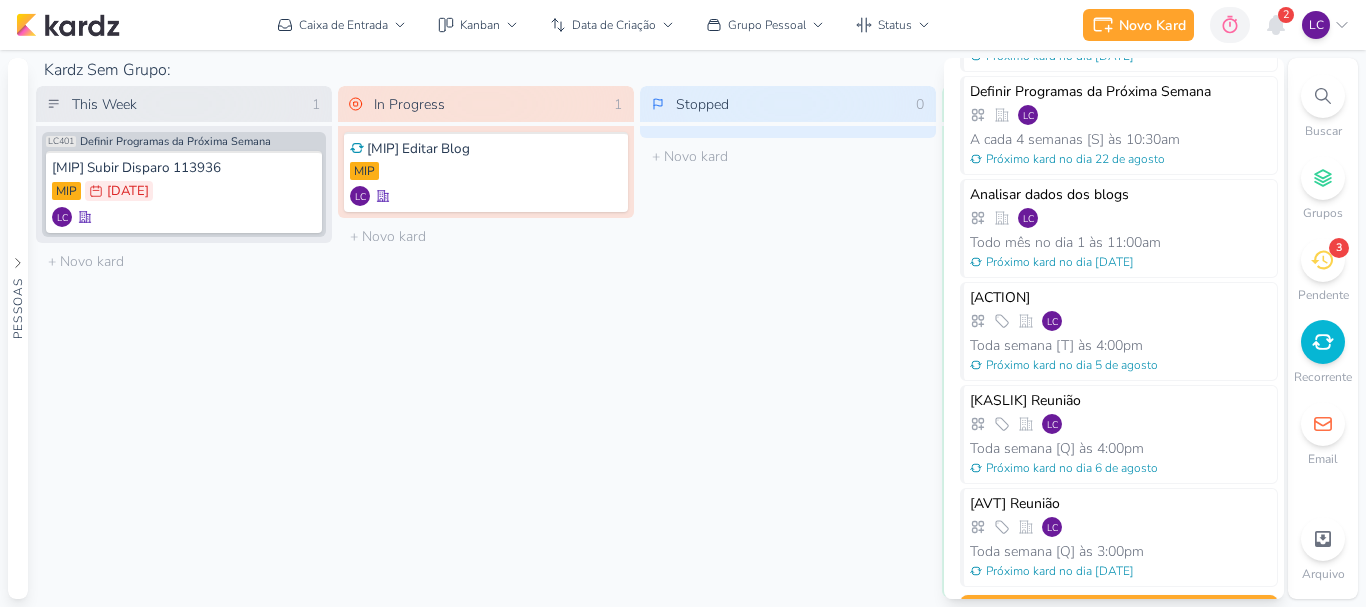 scroll, scrollTop: 487, scrollLeft: 0, axis: vertical 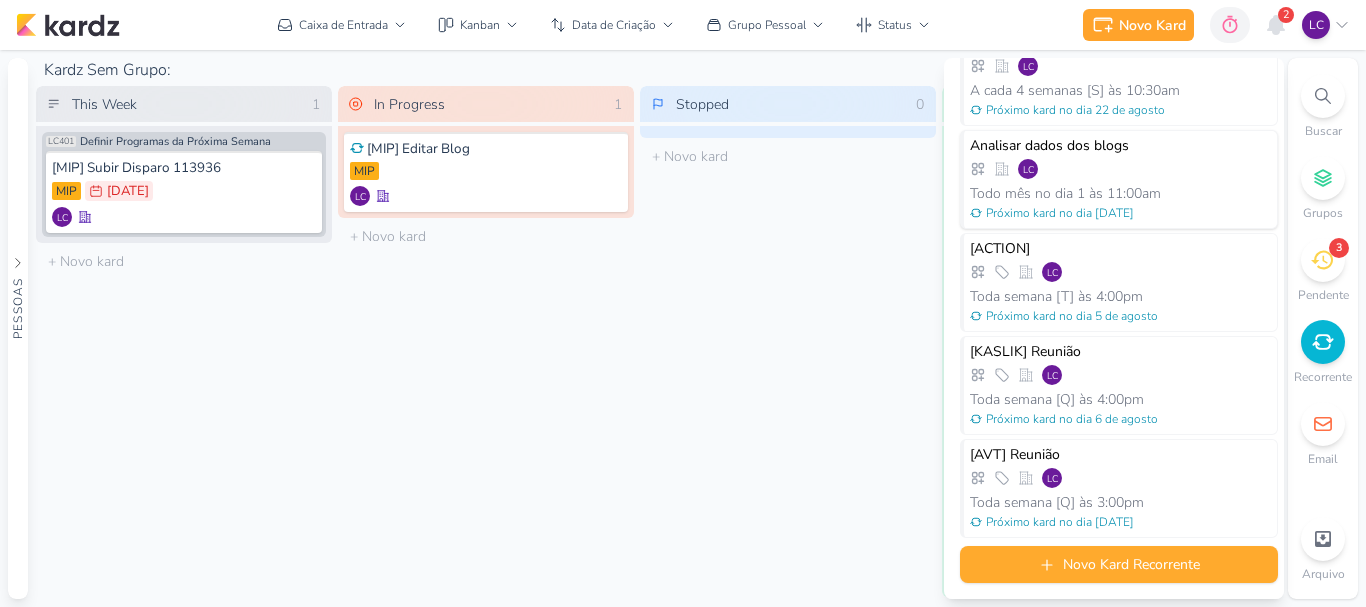 click on "11:00am" at bounding box center (1134, 193) 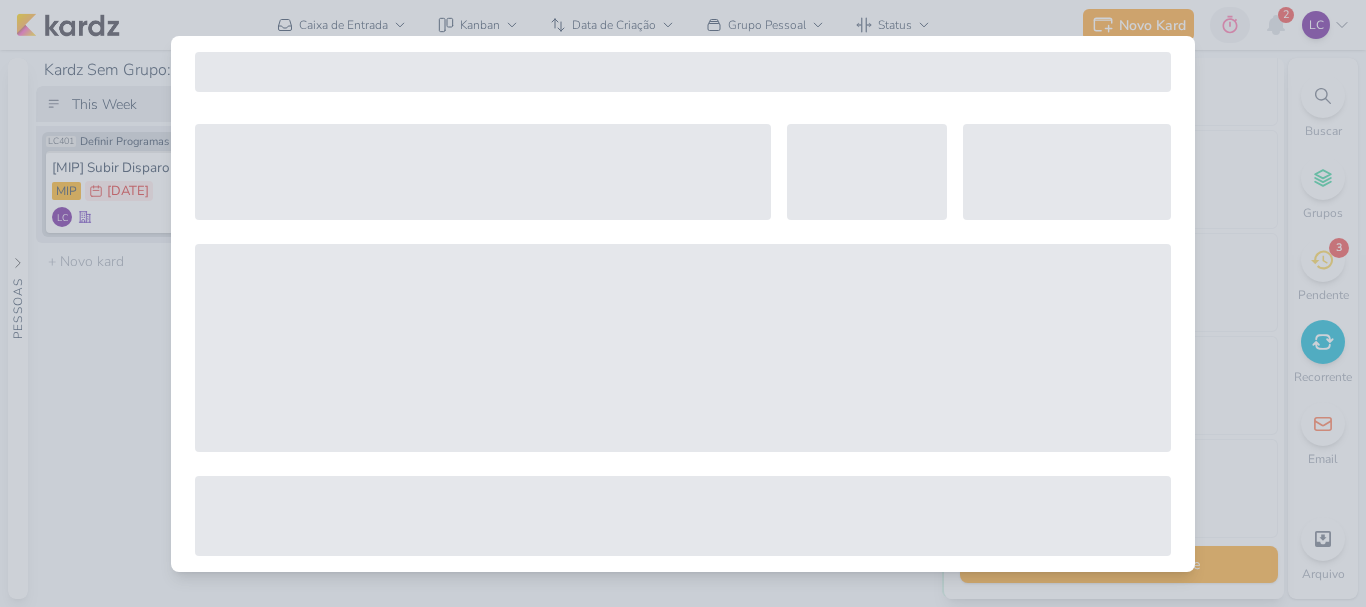 select on "12" 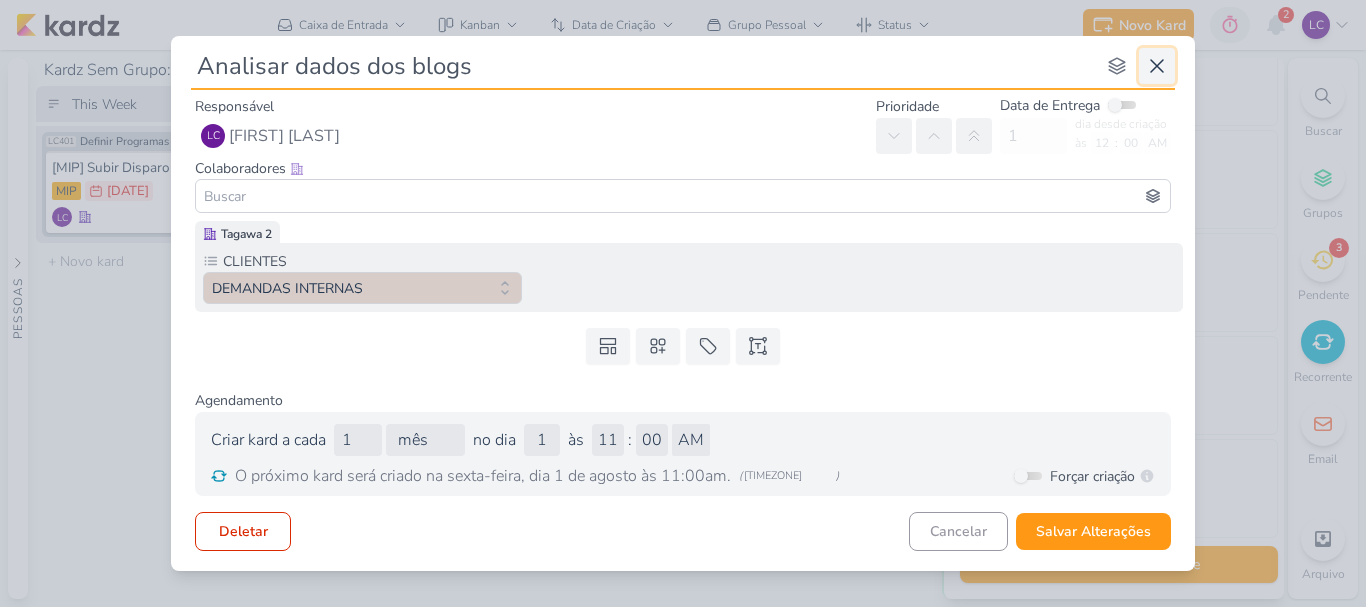 click 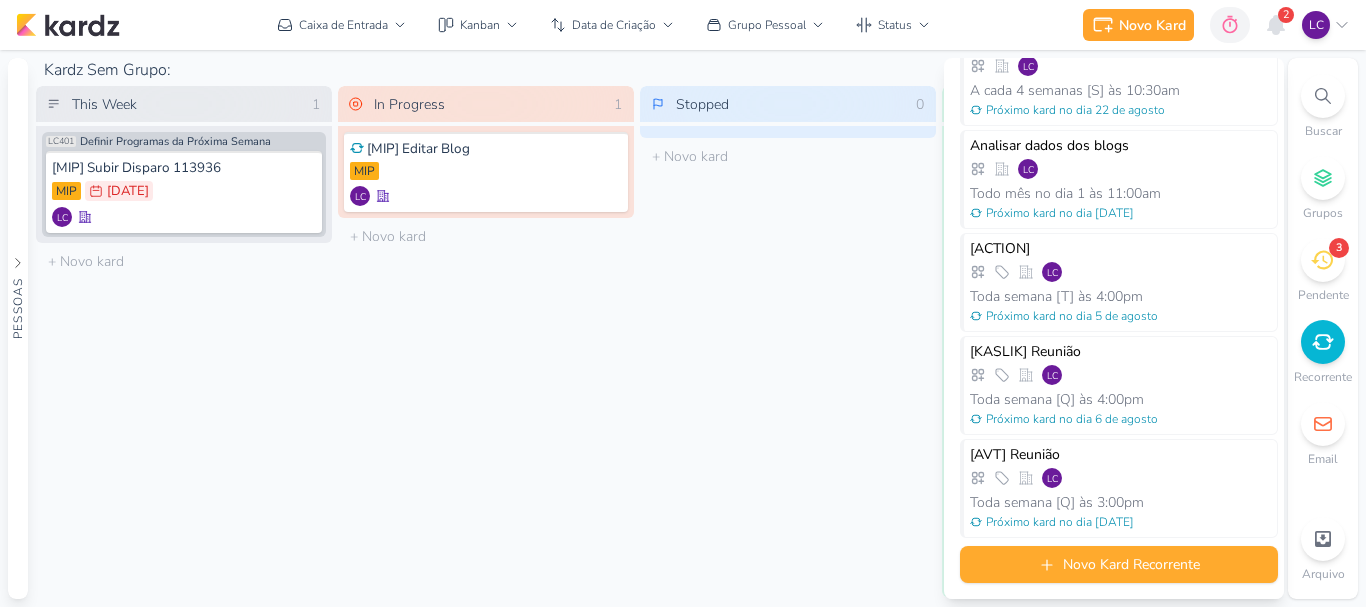 click on "3" at bounding box center [1339, 248] 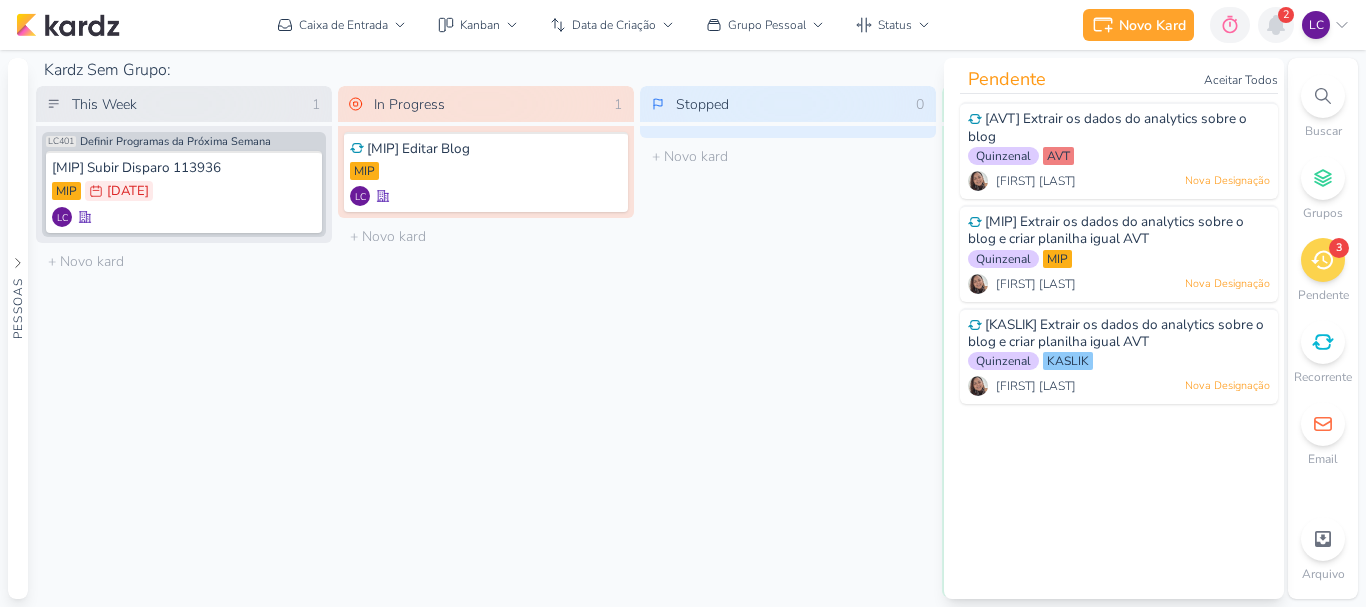 click 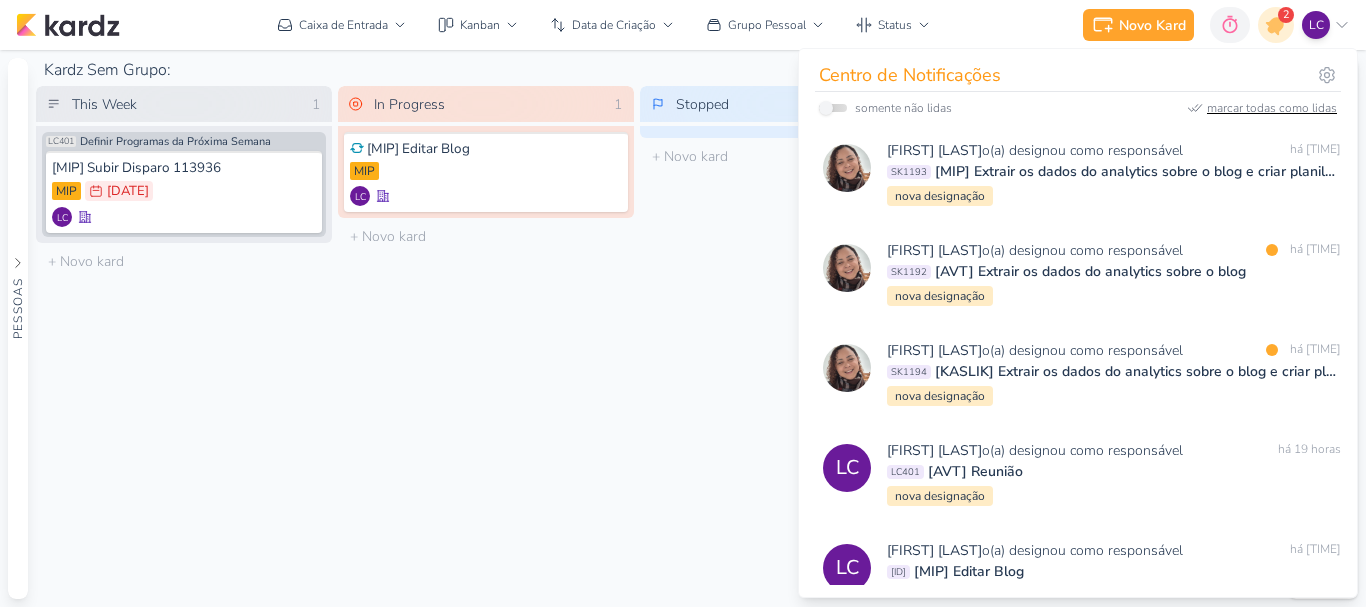 click on "marcar todas como lidas" at bounding box center [1272, 108] 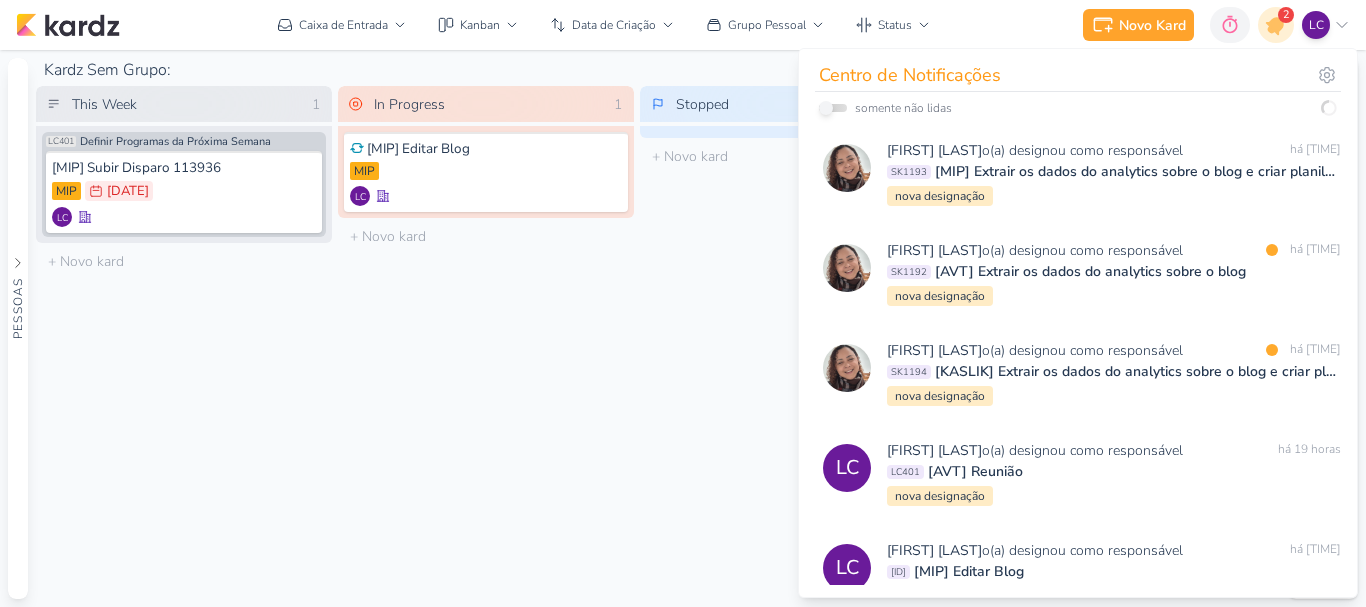 click at bounding box center [826, 108] 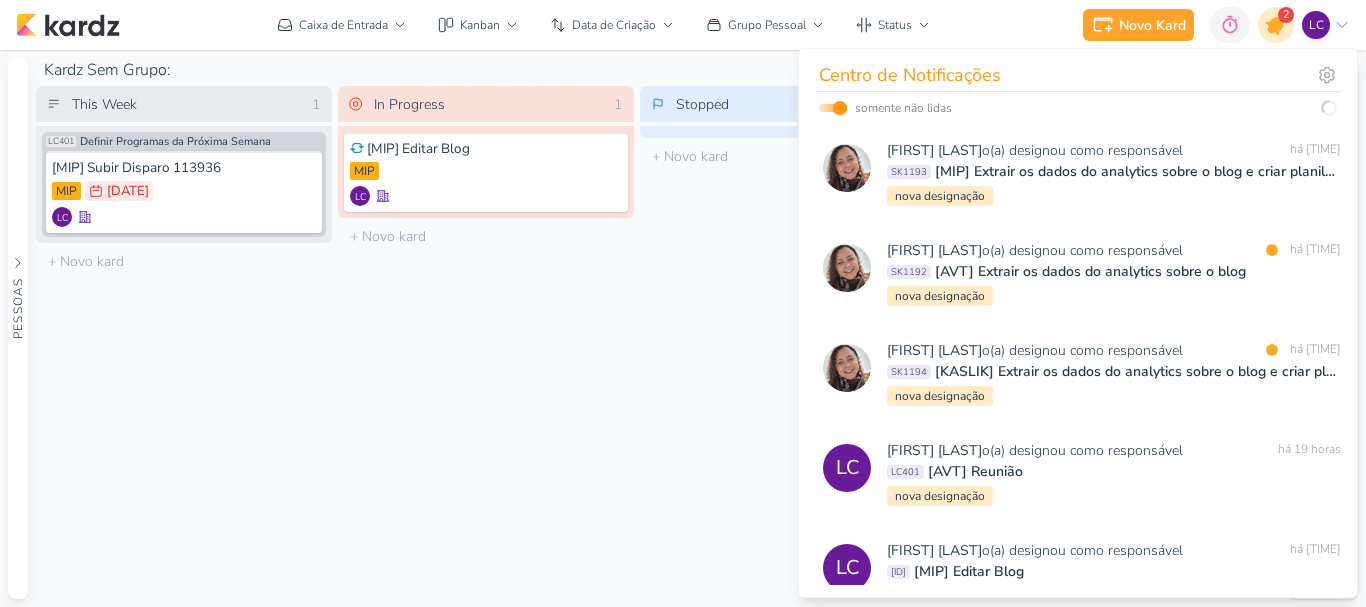 click 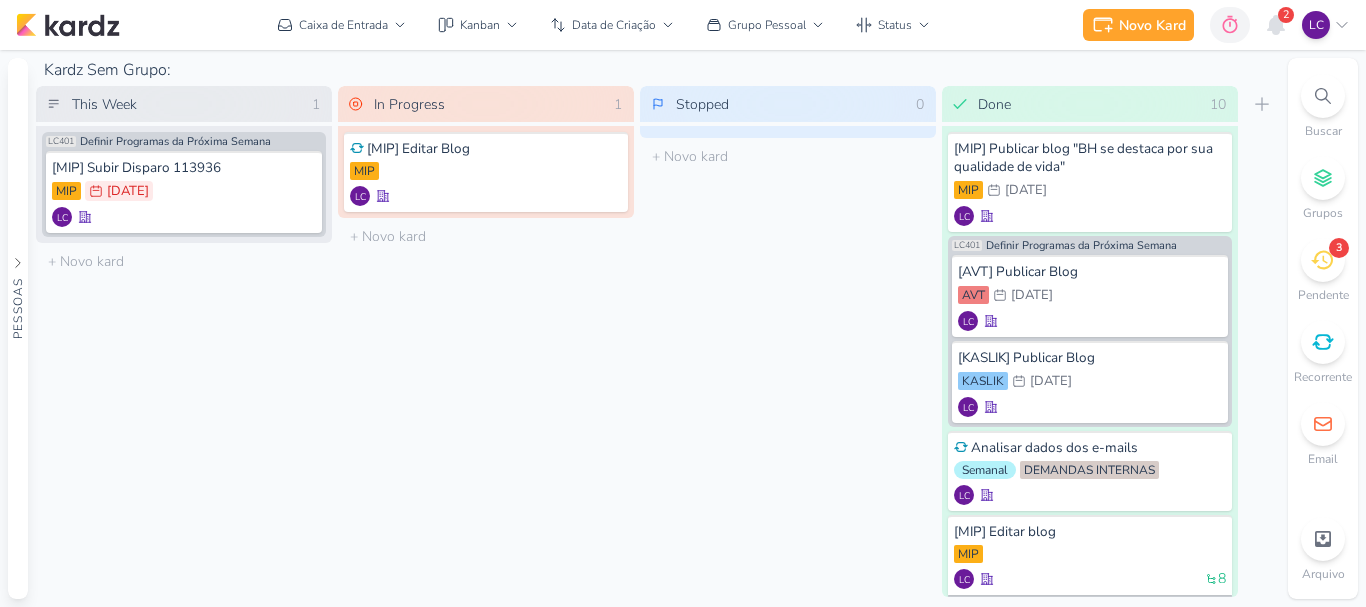 click on "3" at bounding box center (1323, 260) 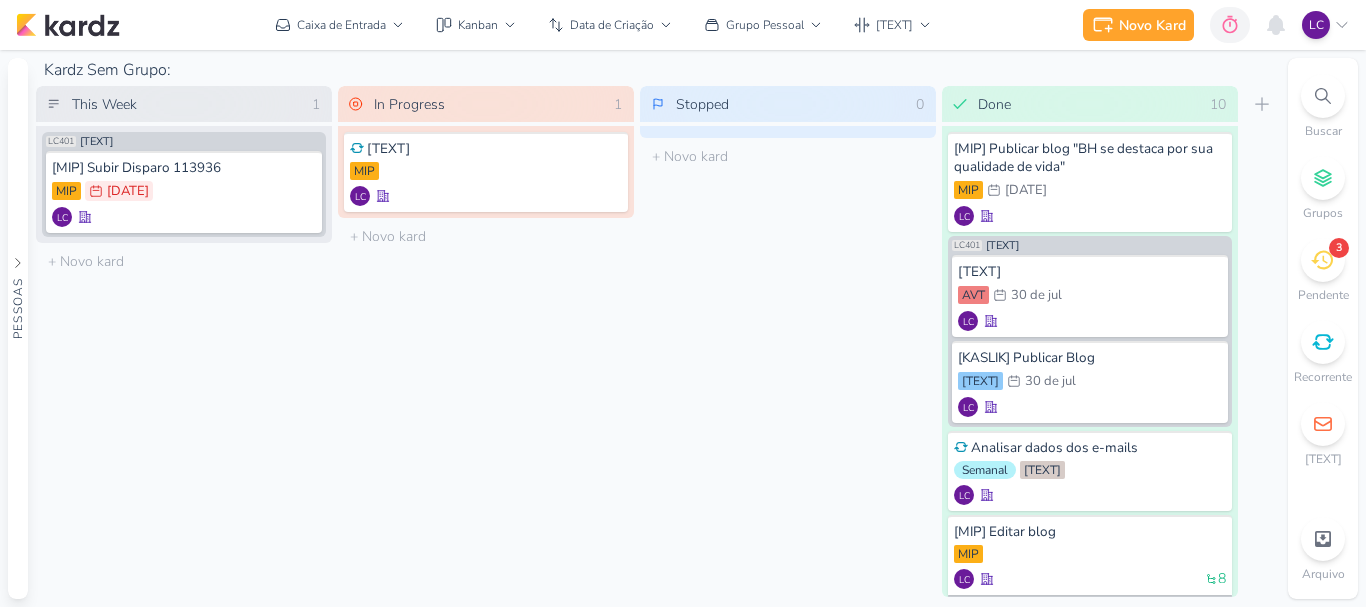 scroll, scrollTop: 0, scrollLeft: 0, axis: both 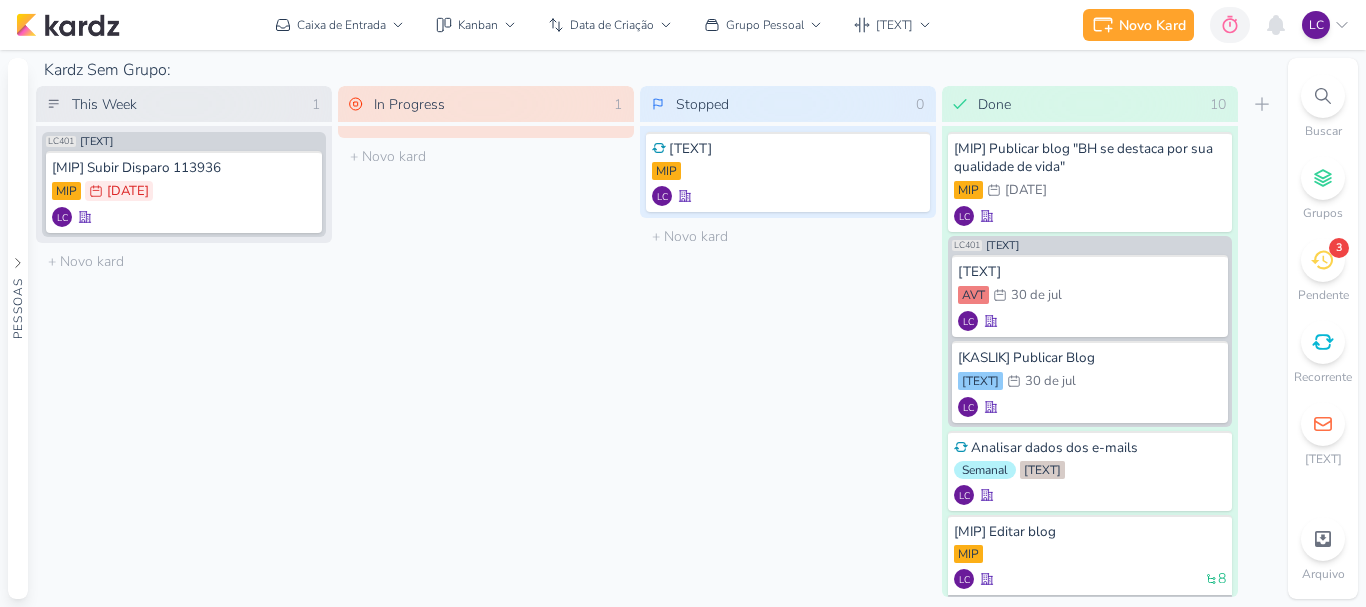 click 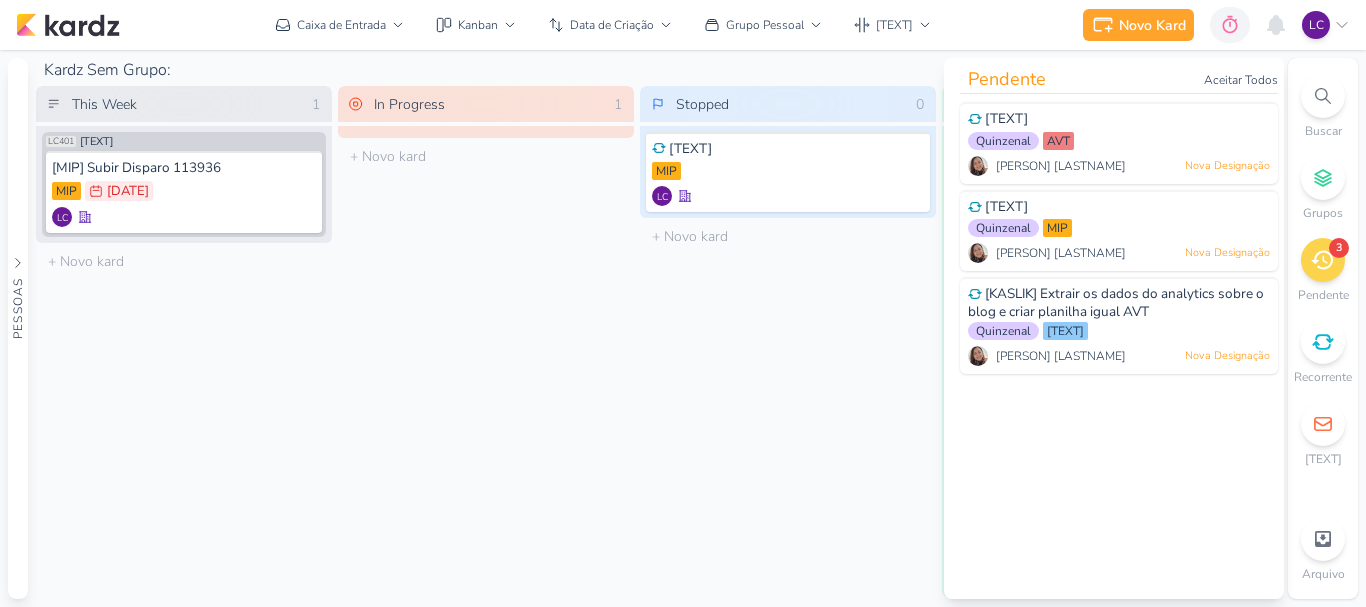 click 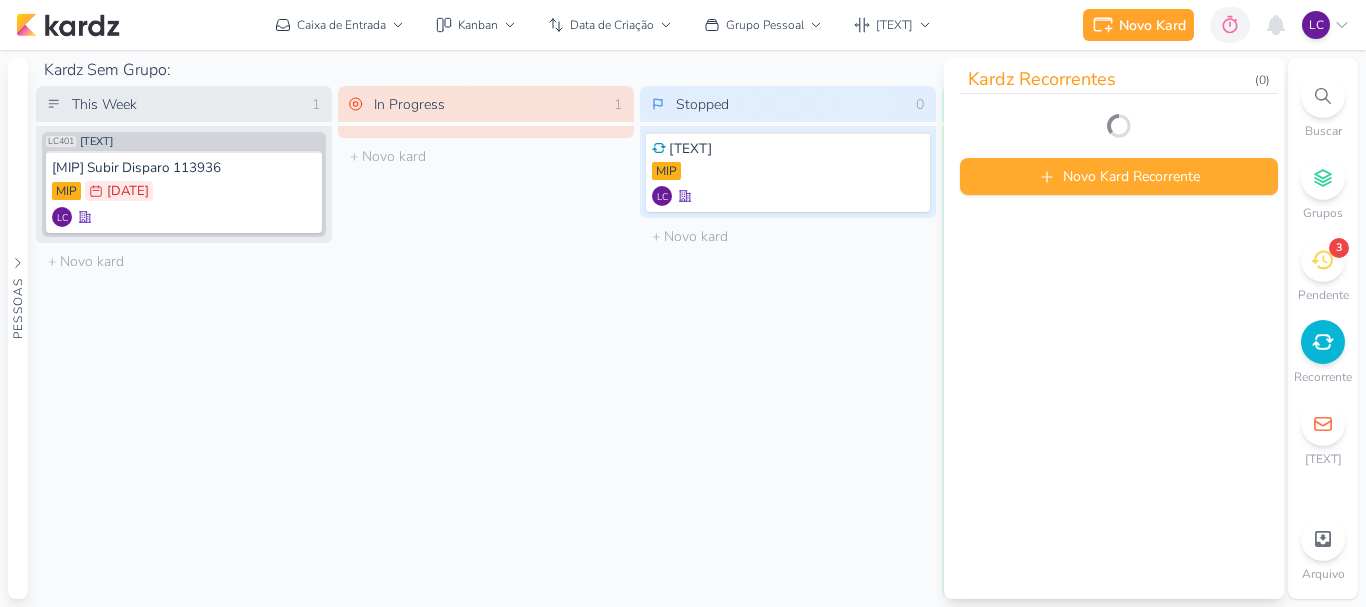 click on "Stopped
0
Mover Para Esquerda
Mover Para Direita
Deletar
[MIP] Editar Blog
MIP" at bounding box center [788, 341] 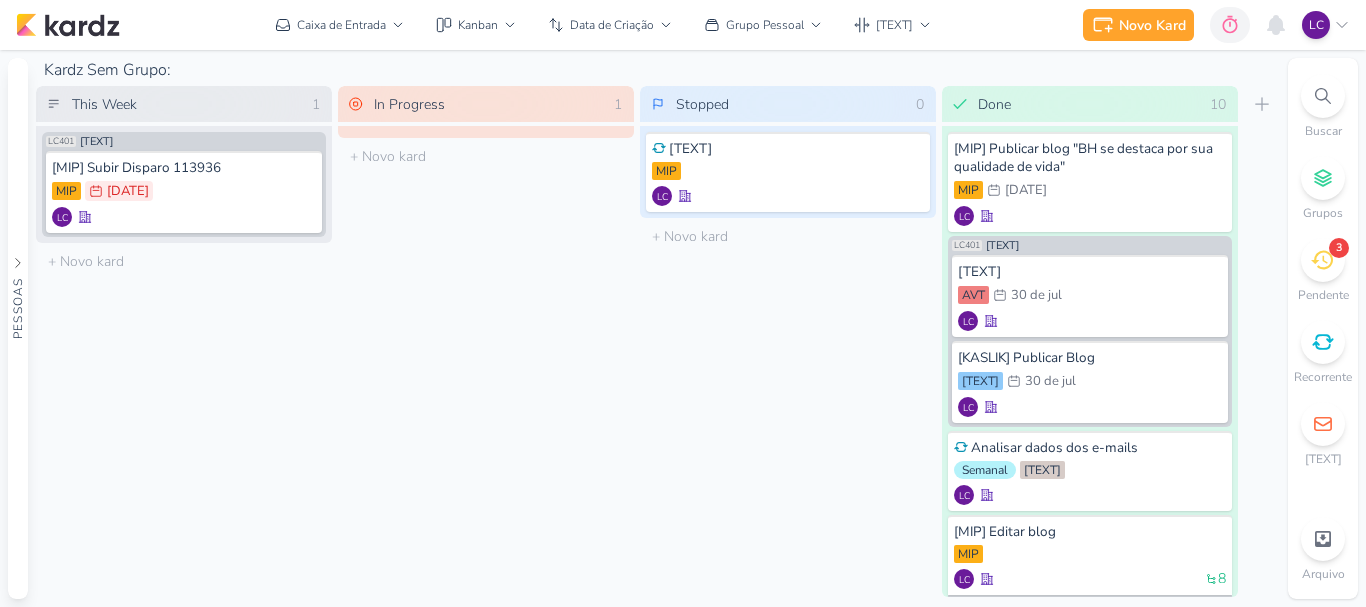 click at bounding box center [1323, 342] 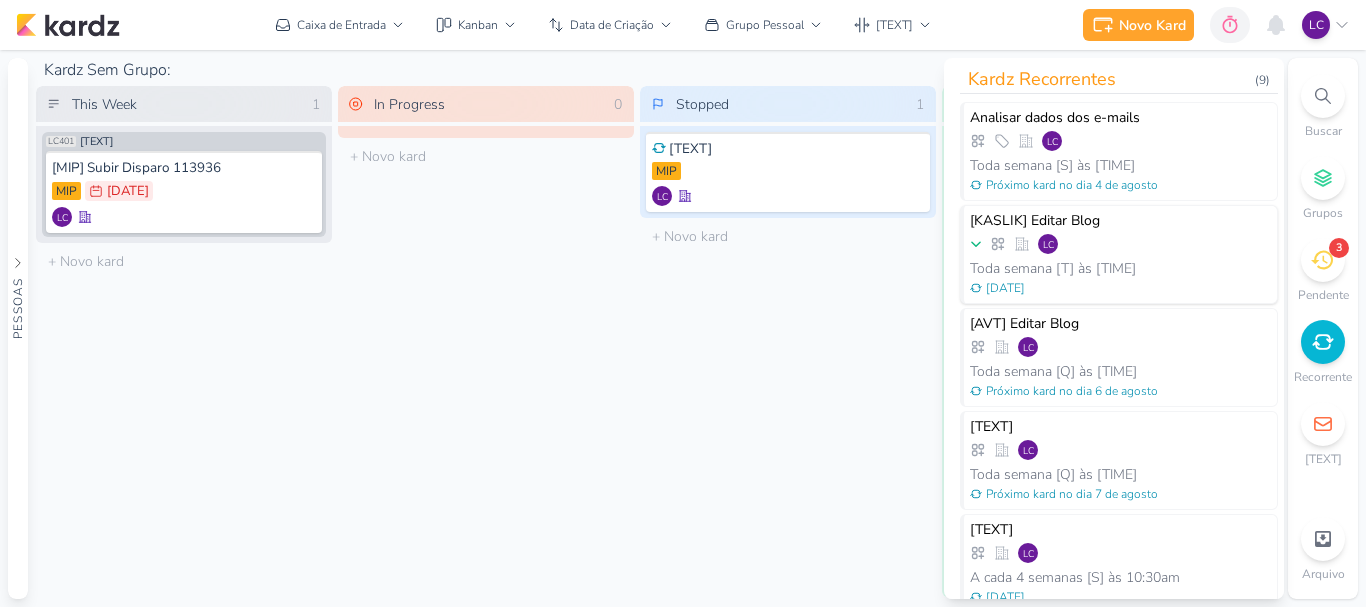 scroll, scrollTop: 87, scrollLeft: 0, axis: vertical 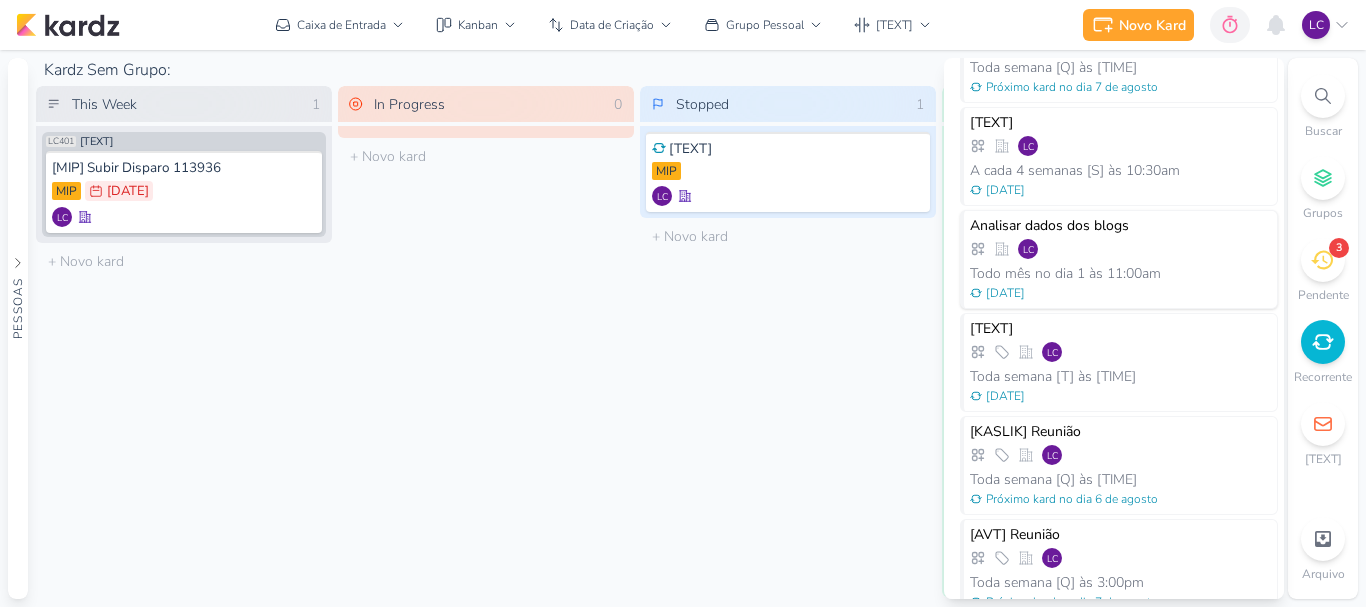 click on "11:00am" at bounding box center [1134, 273] 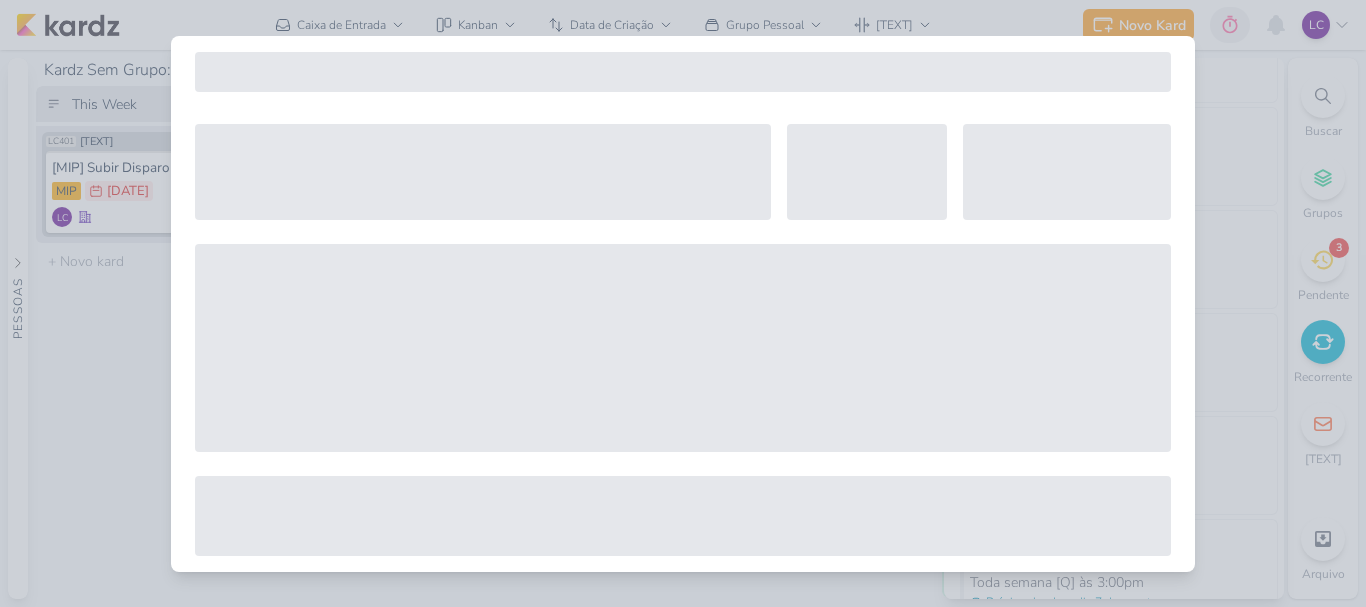 select on "12" 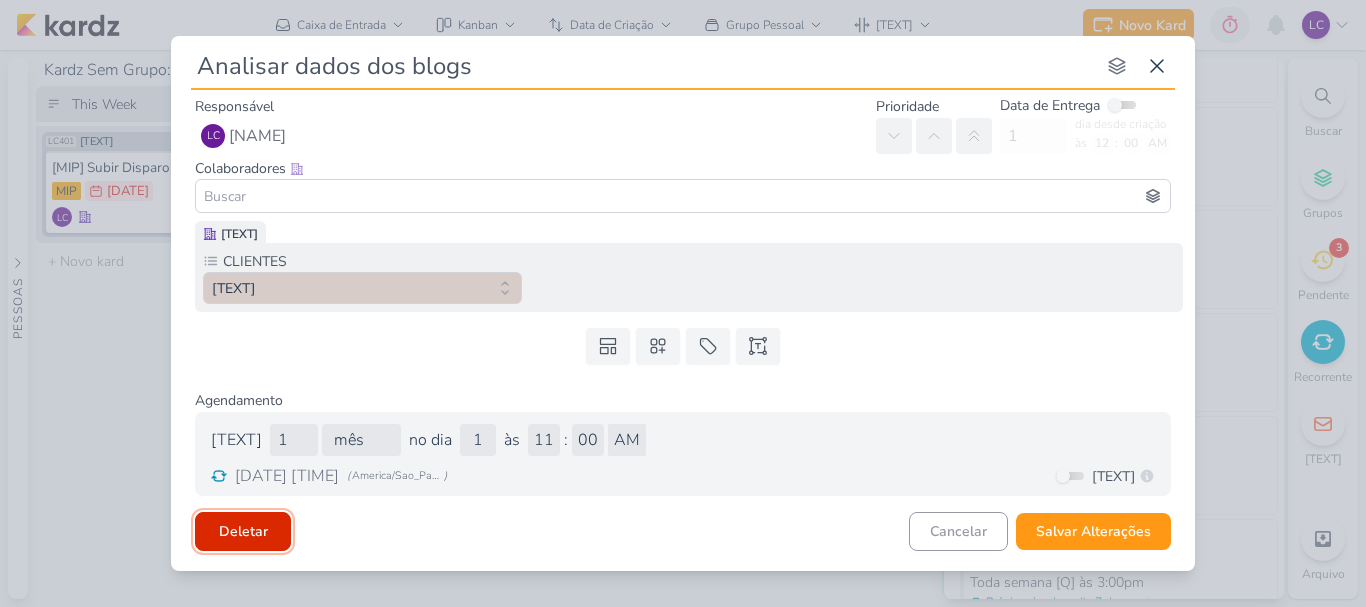 click on "Deletar" at bounding box center [243, 531] 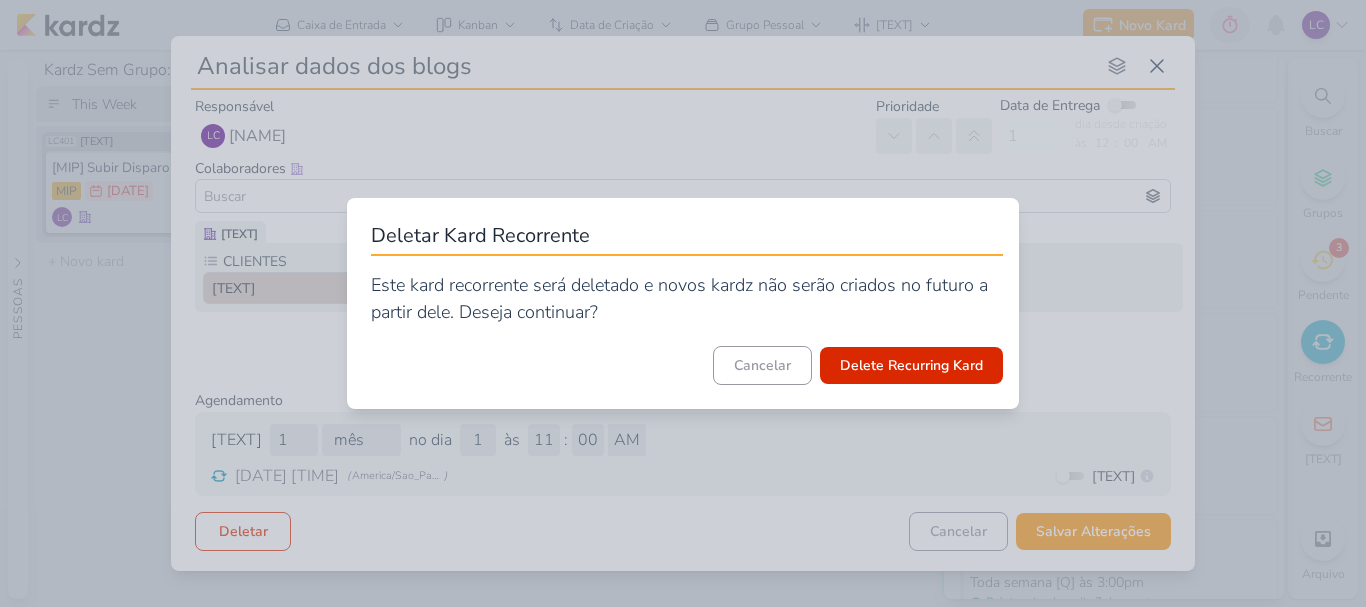 click on "Deletar Kard Recorrente
Este kard recorrente será deletado e novos kardz não serão criados no futuro a partir dele. Deseja continuar?
Cancelar
Delete Recurring Kard" at bounding box center (683, 303) 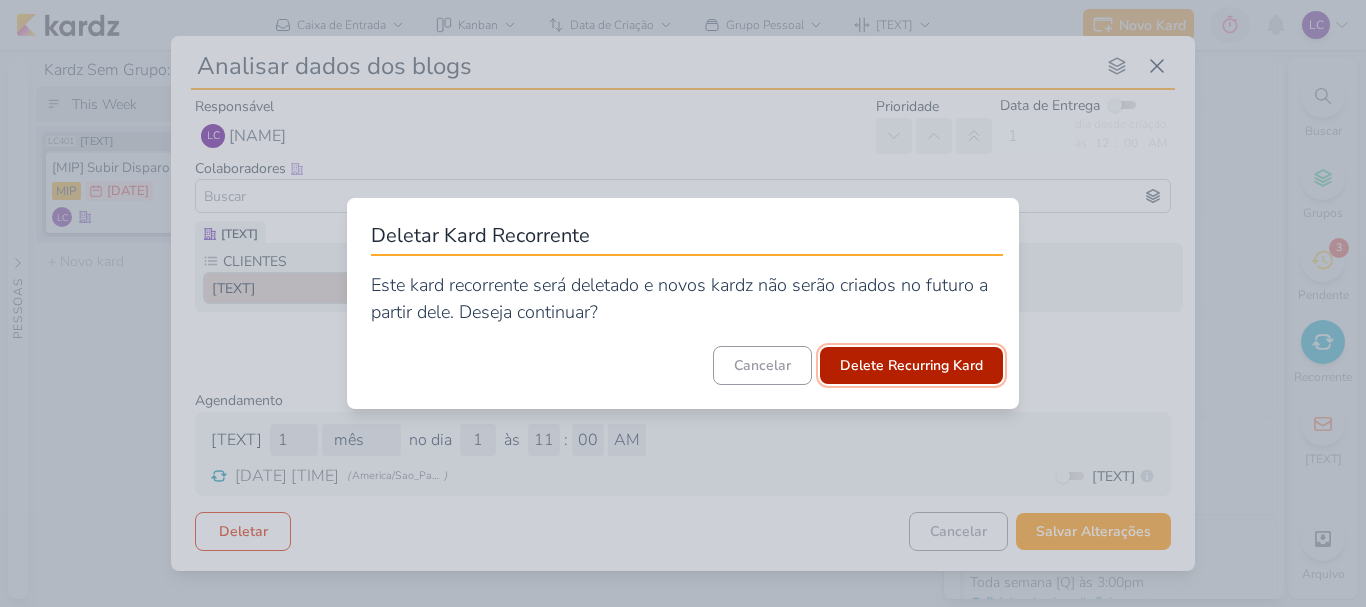 click on "Delete Recurring Kard" at bounding box center (911, 365) 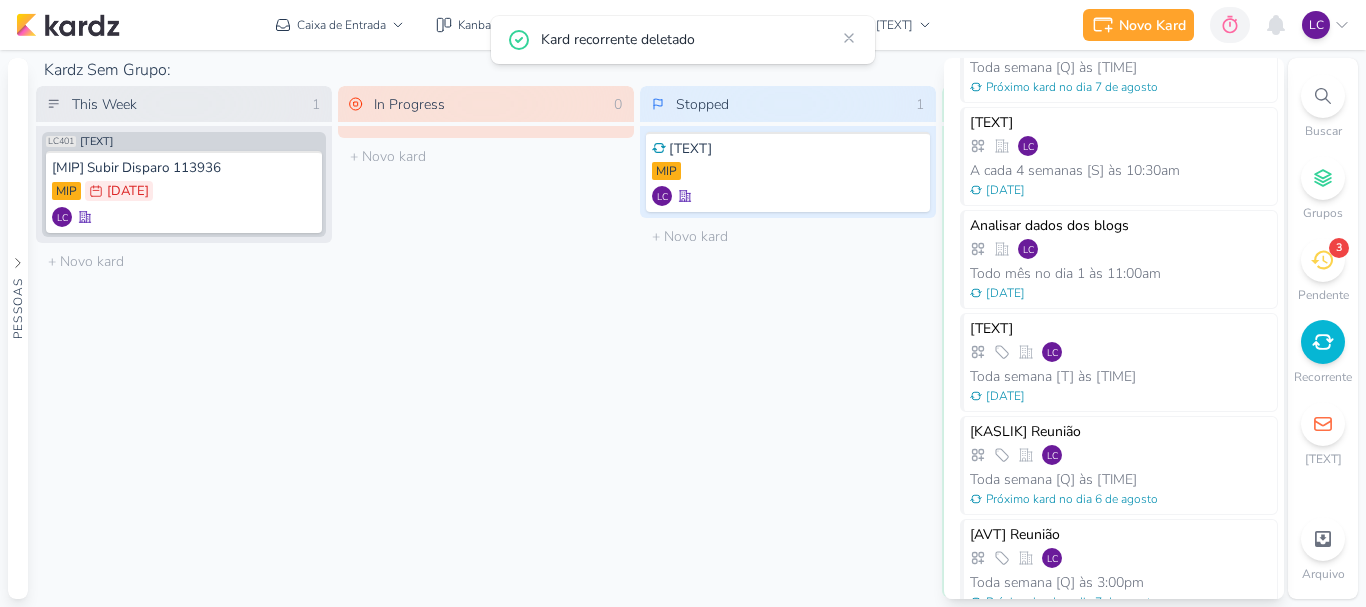 scroll, scrollTop: 384, scrollLeft: 0, axis: vertical 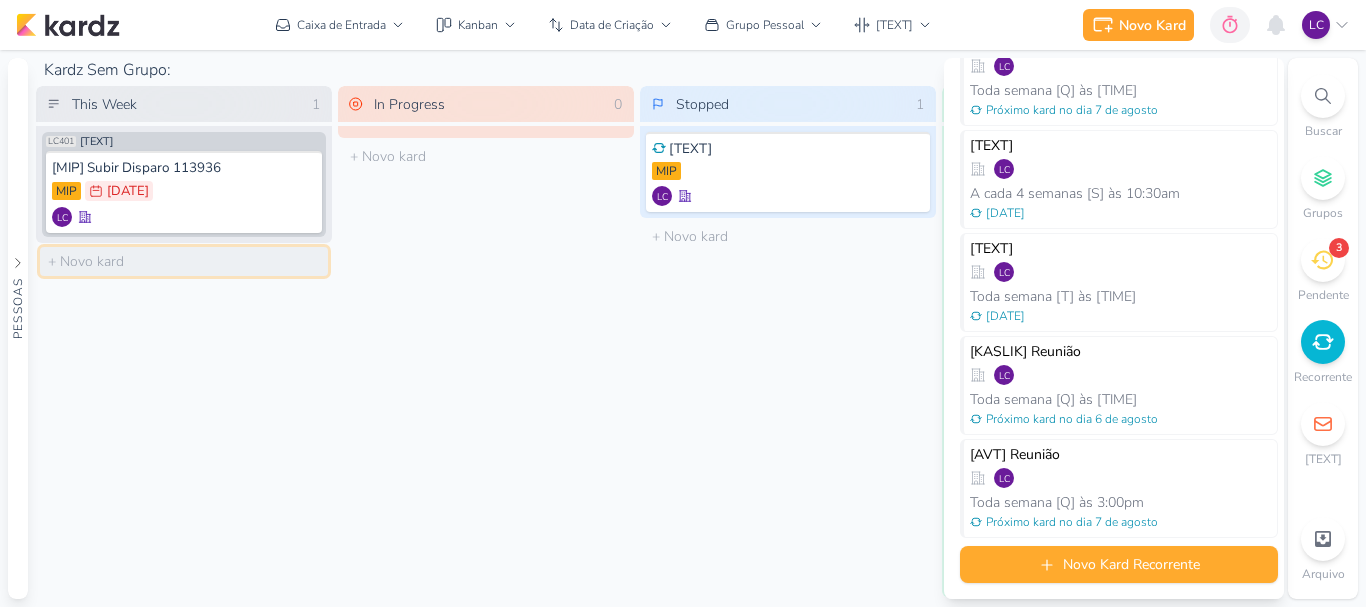 click at bounding box center [184, 261] 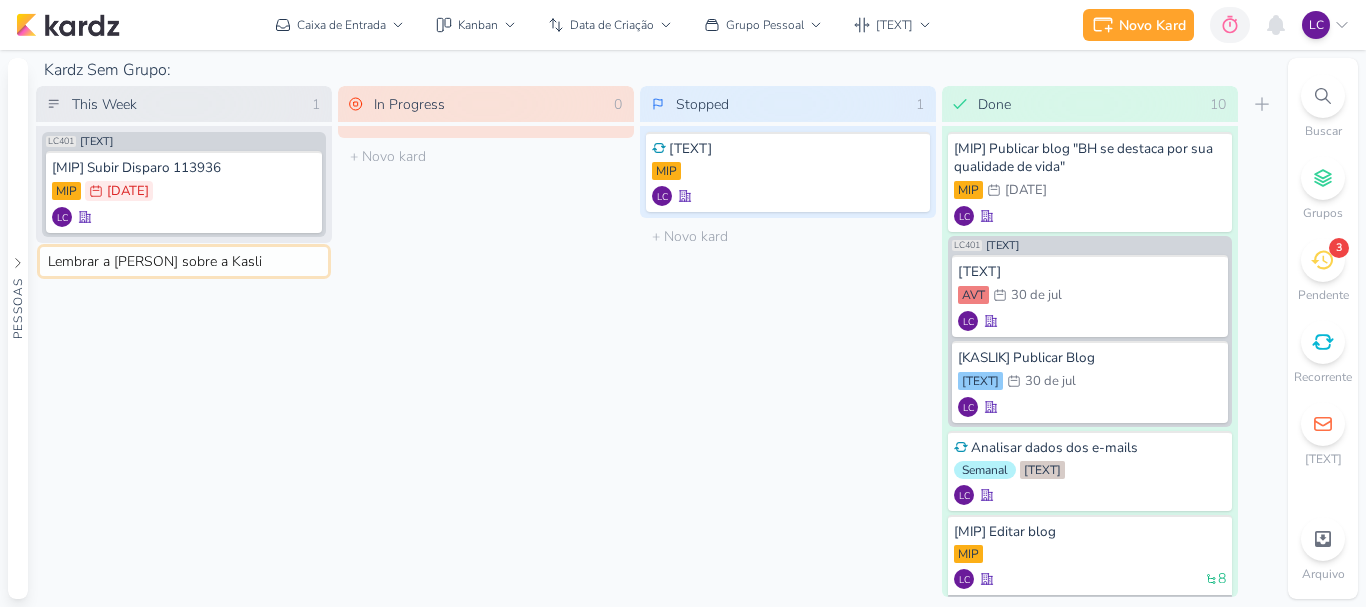 type on "Lembrar a [FIRST] sobre a Kaslik" 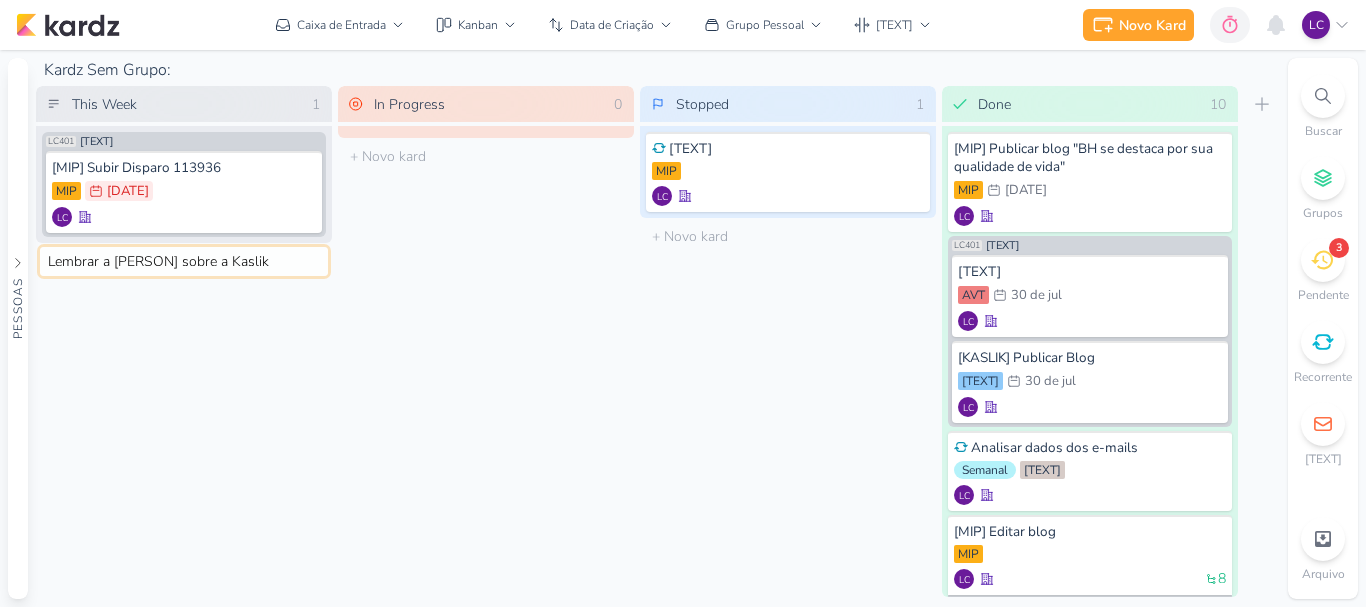type 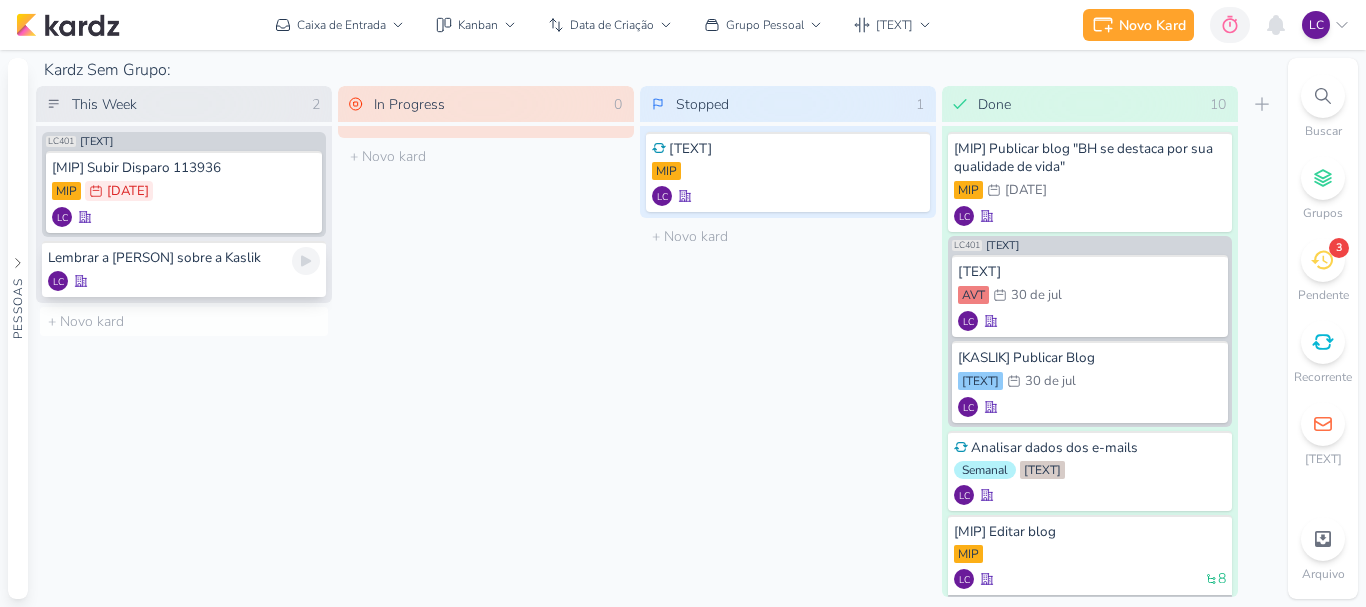 click on "Lembrar a Sharlene sobre a Kaslik
LC" at bounding box center (184, 269) 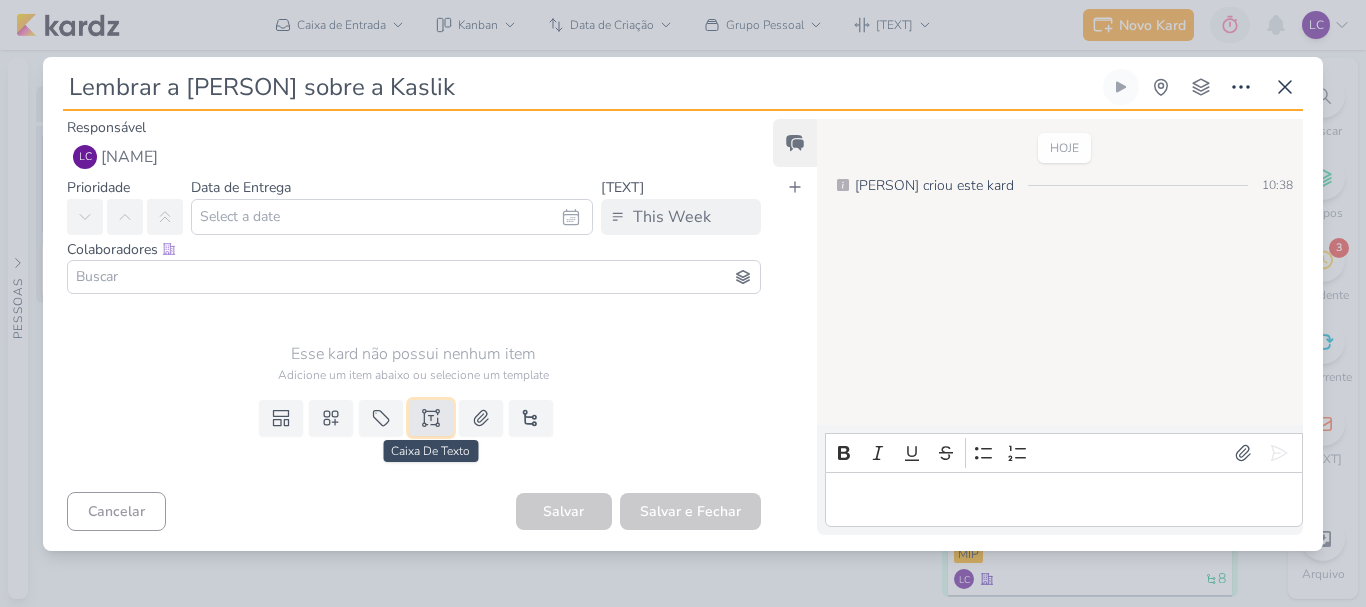 click 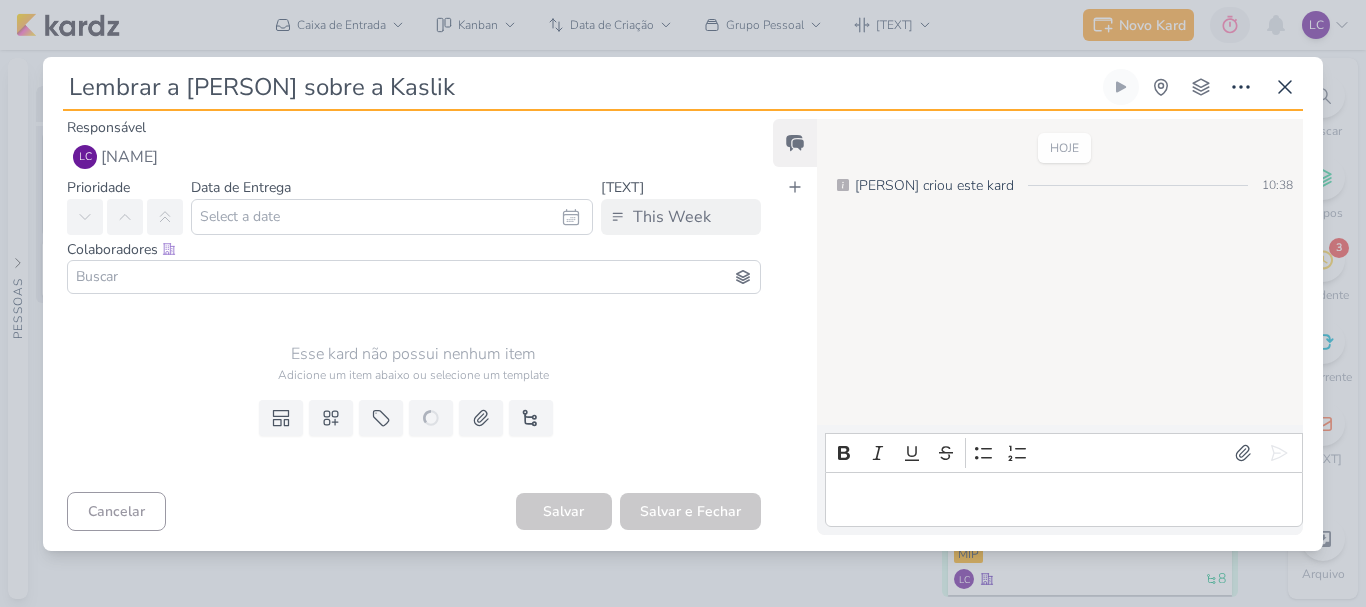 type 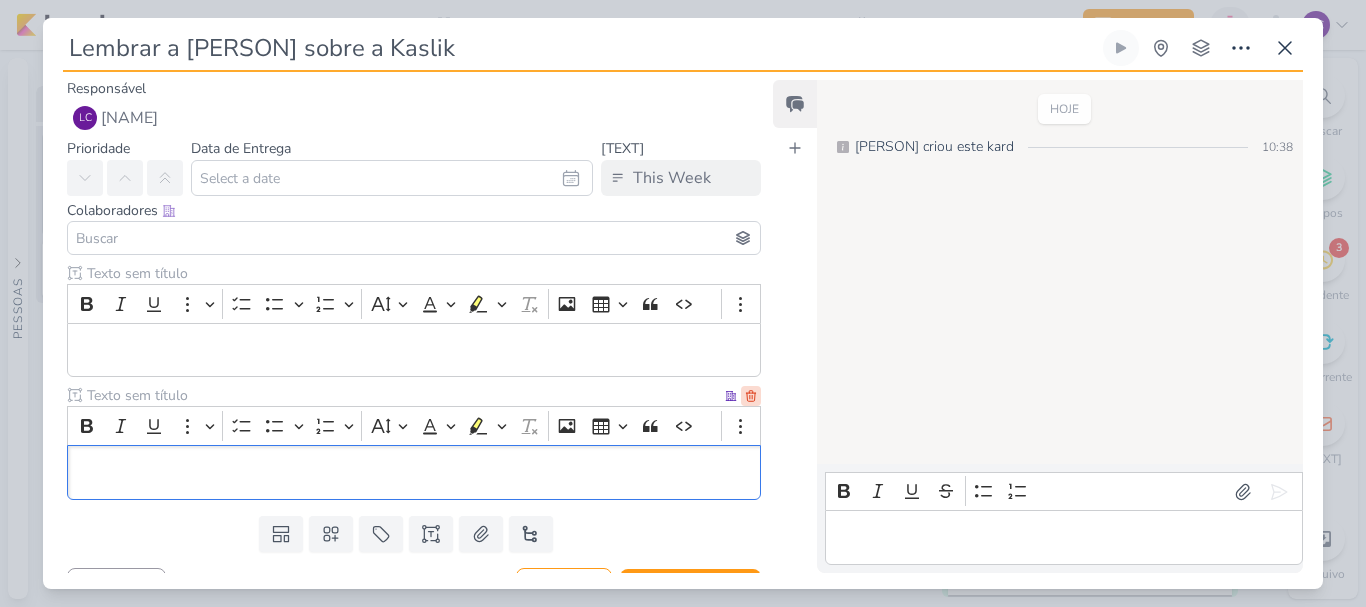 click 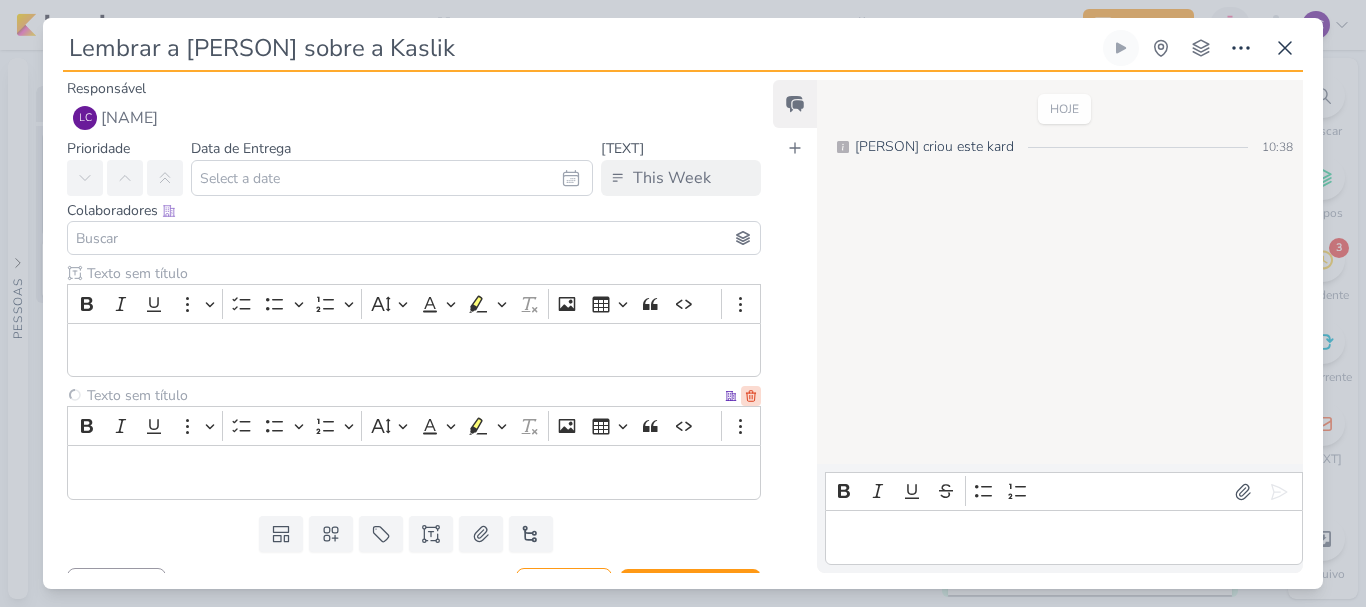 click at bounding box center (751, 396) 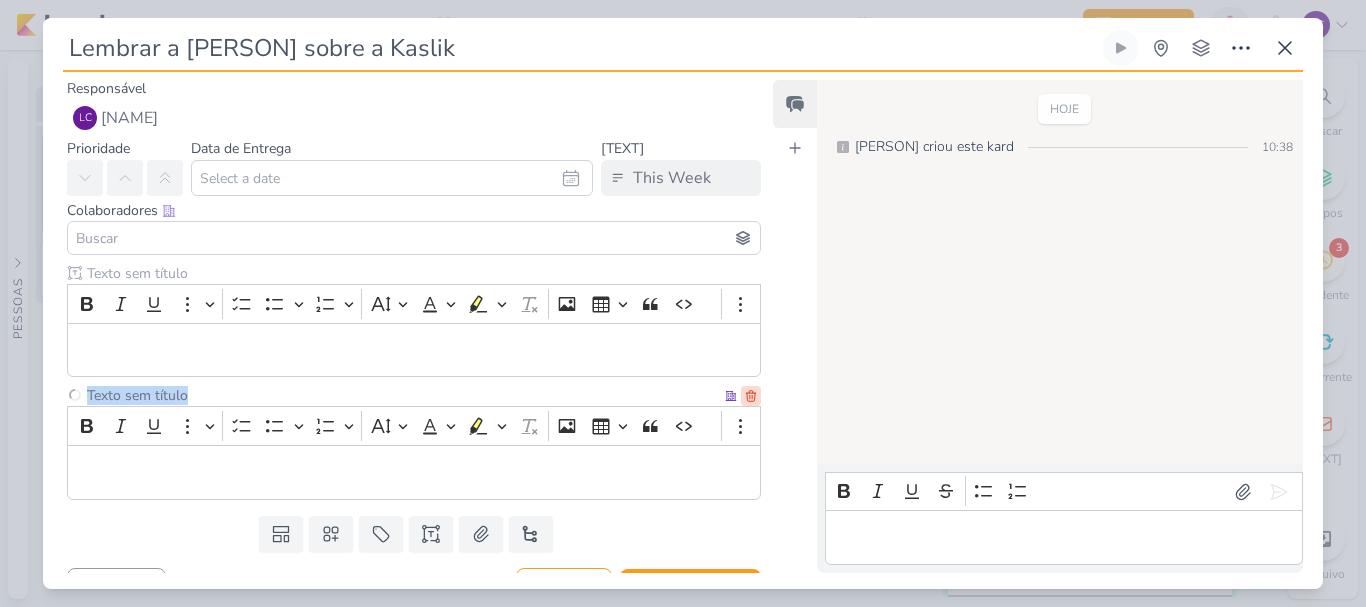click 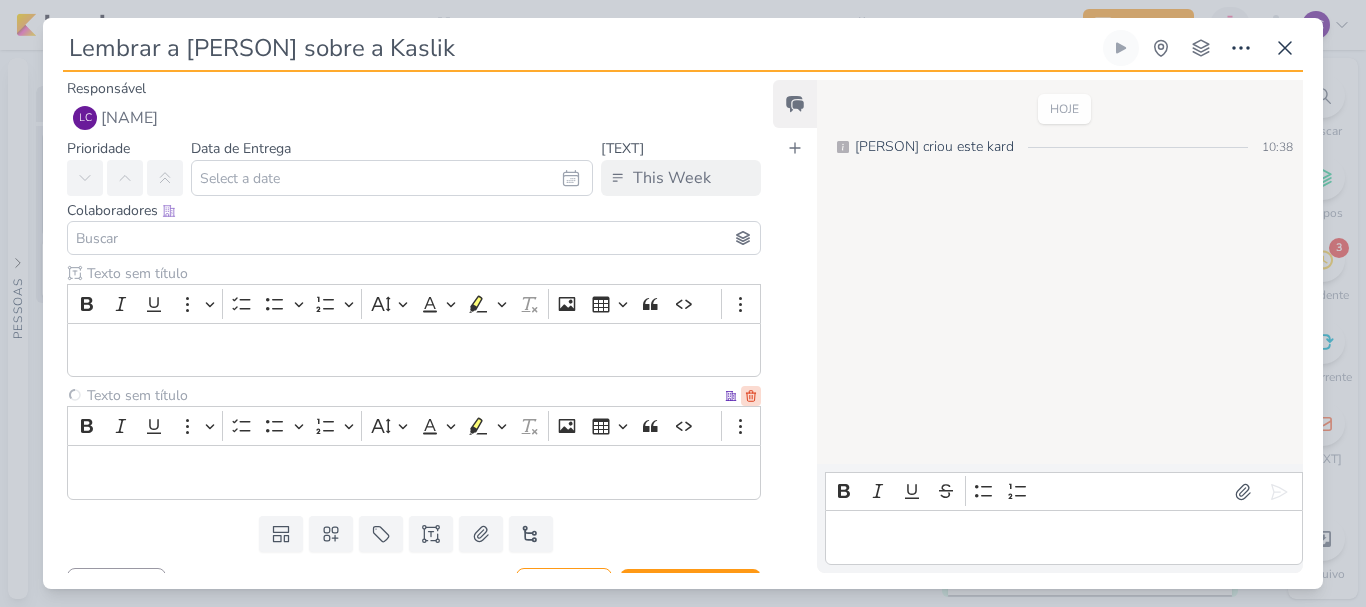 click 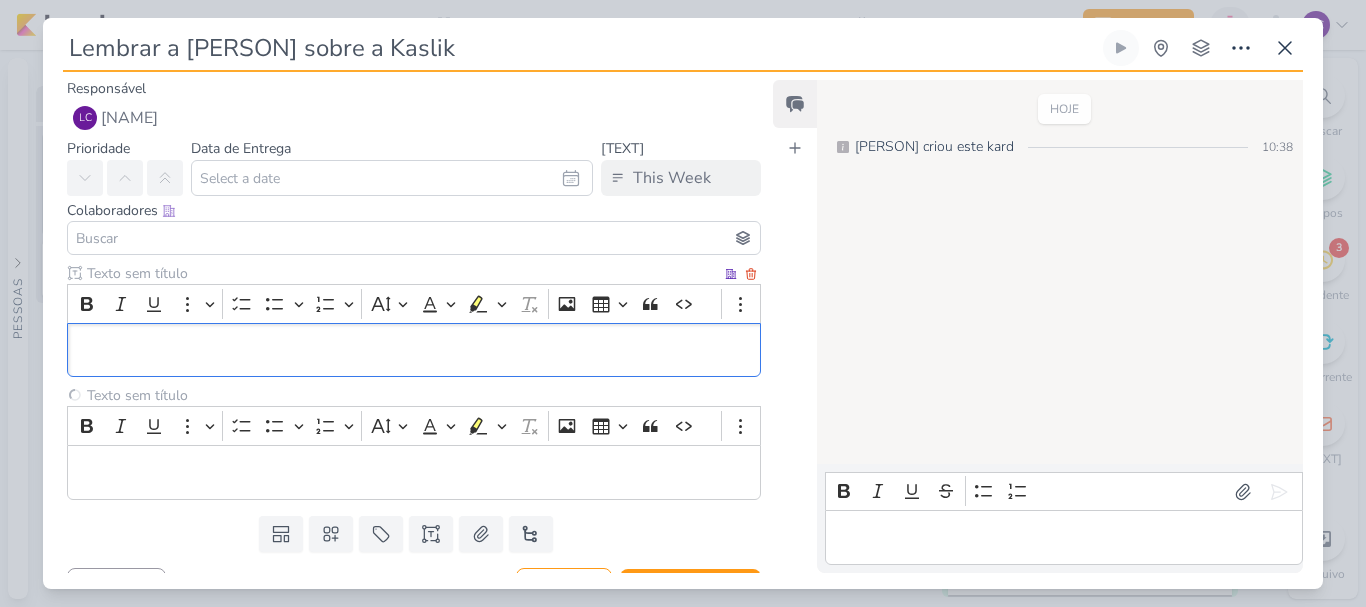 click at bounding box center [414, 350] 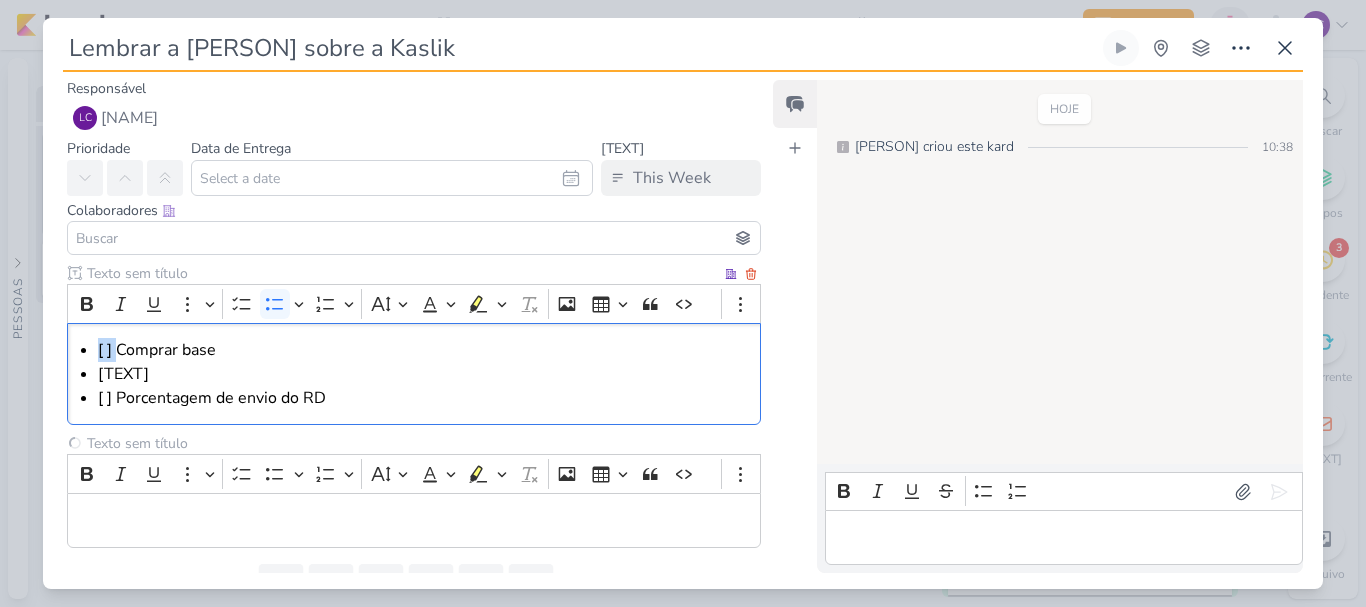 drag, startPoint x: 121, startPoint y: 358, endPoint x: 93, endPoint y: 358, distance: 28 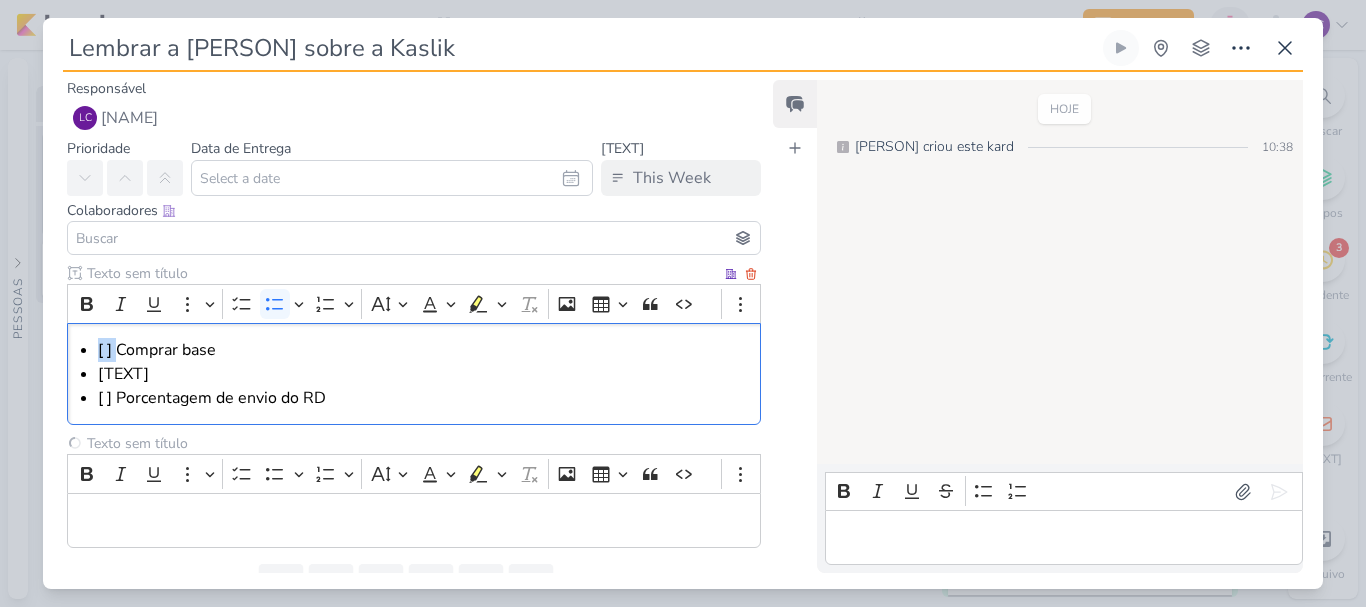 click on "[ ] Comprar base [ ] Lista dos clientes que mais clicaram [ ] Porcentagem de envio do RD" at bounding box center [414, 374] 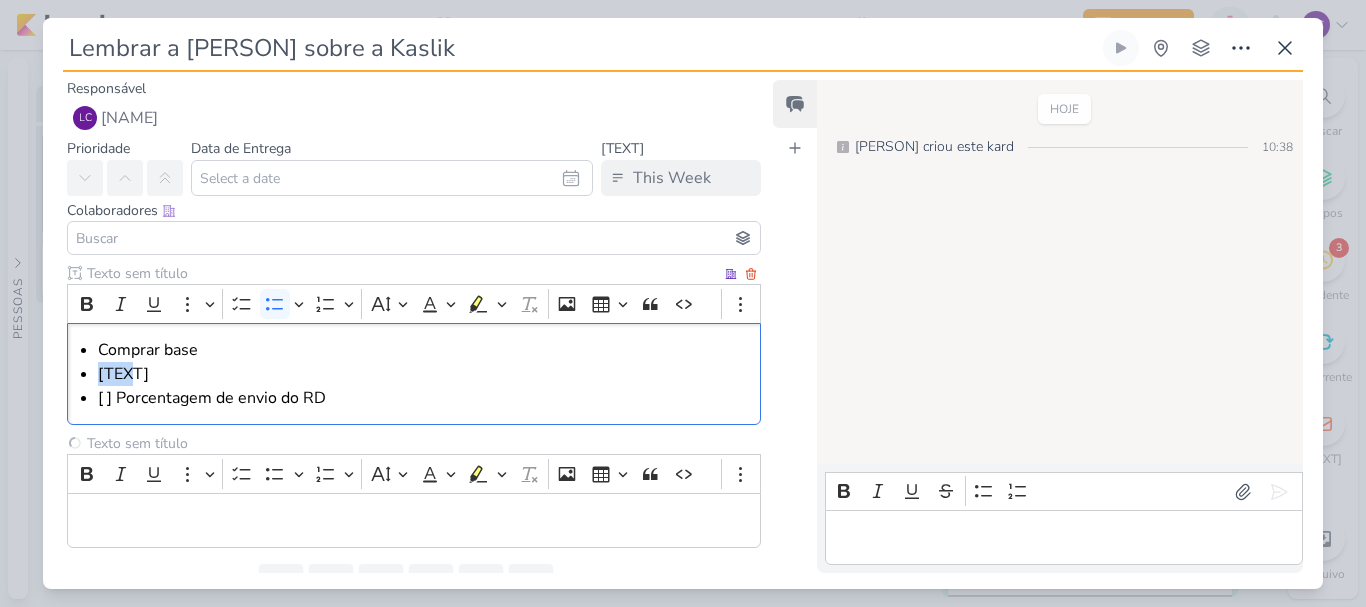 drag, startPoint x: 117, startPoint y: 372, endPoint x: 92, endPoint y: 371, distance: 25.019993 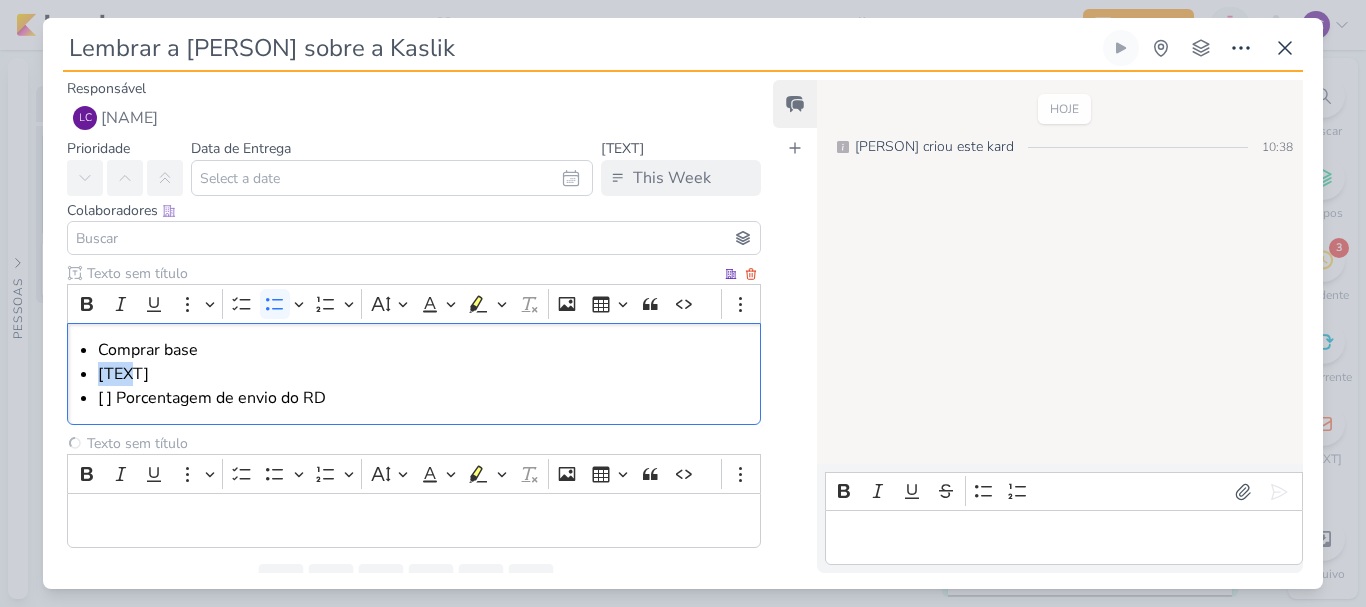 click on "[ ] Lista dos clientes que mais clicaram" at bounding box center [424, 374] 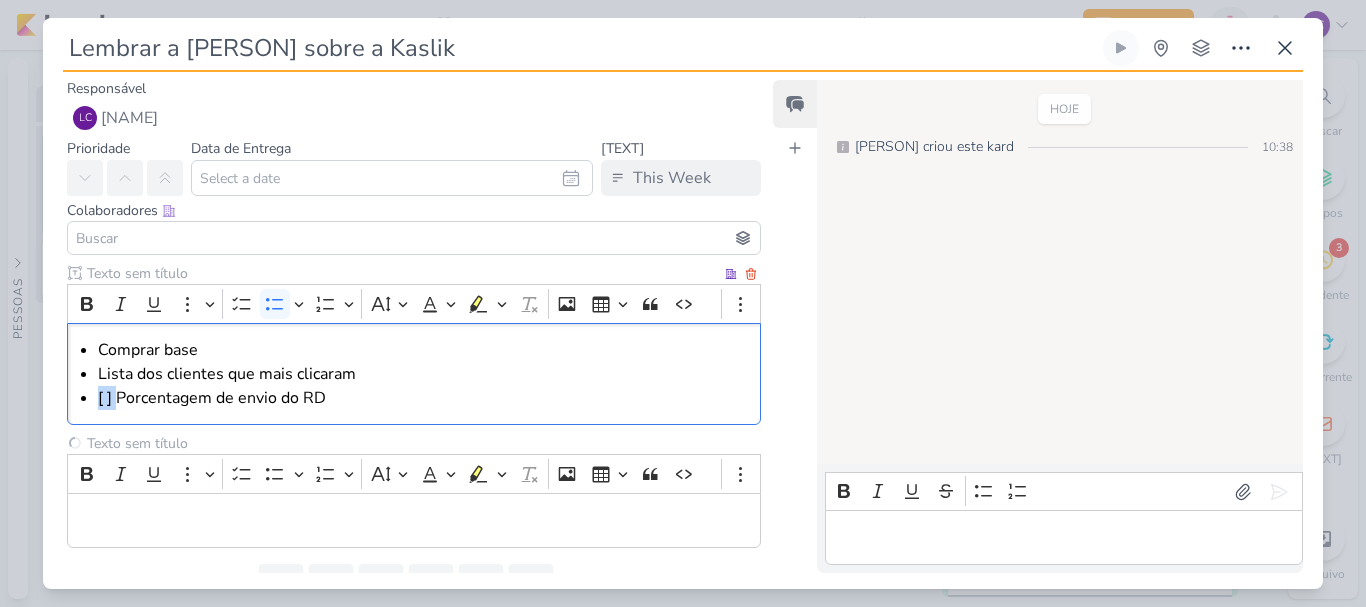 drag, startPoint x: 97, startPoint y: 391, endPoint x: 116, endPoint y: 391, distance: 19 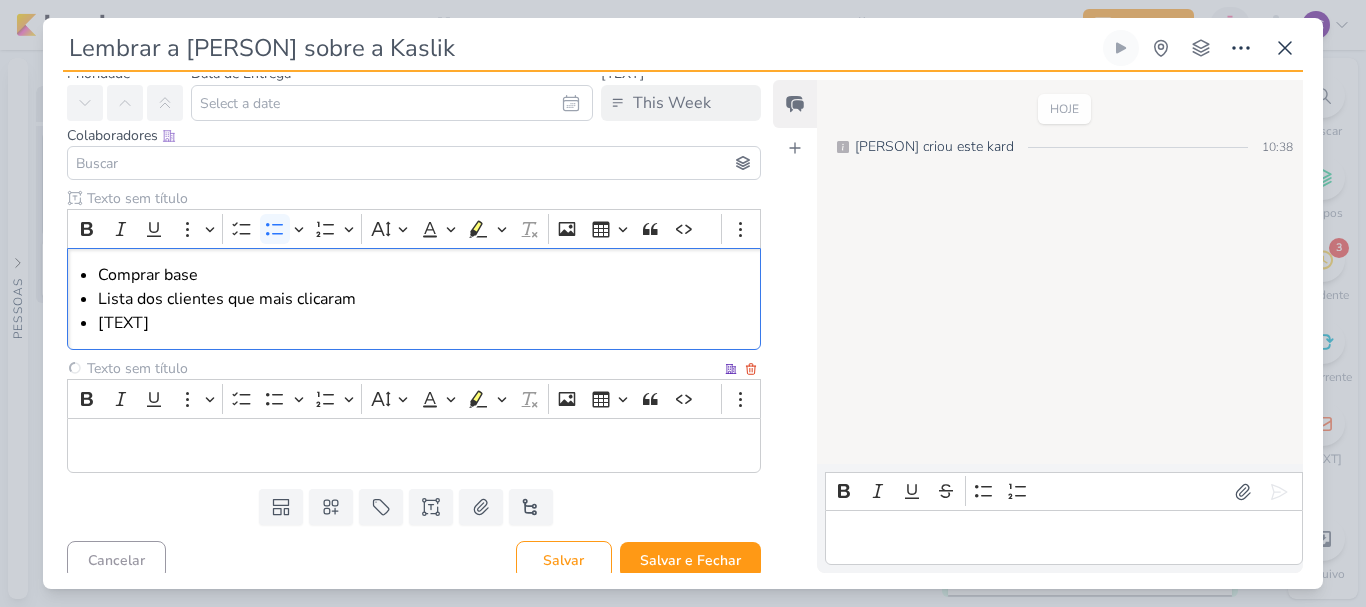 scroll, scrollTop: 86, scrollLeft: 0, axis: vertical 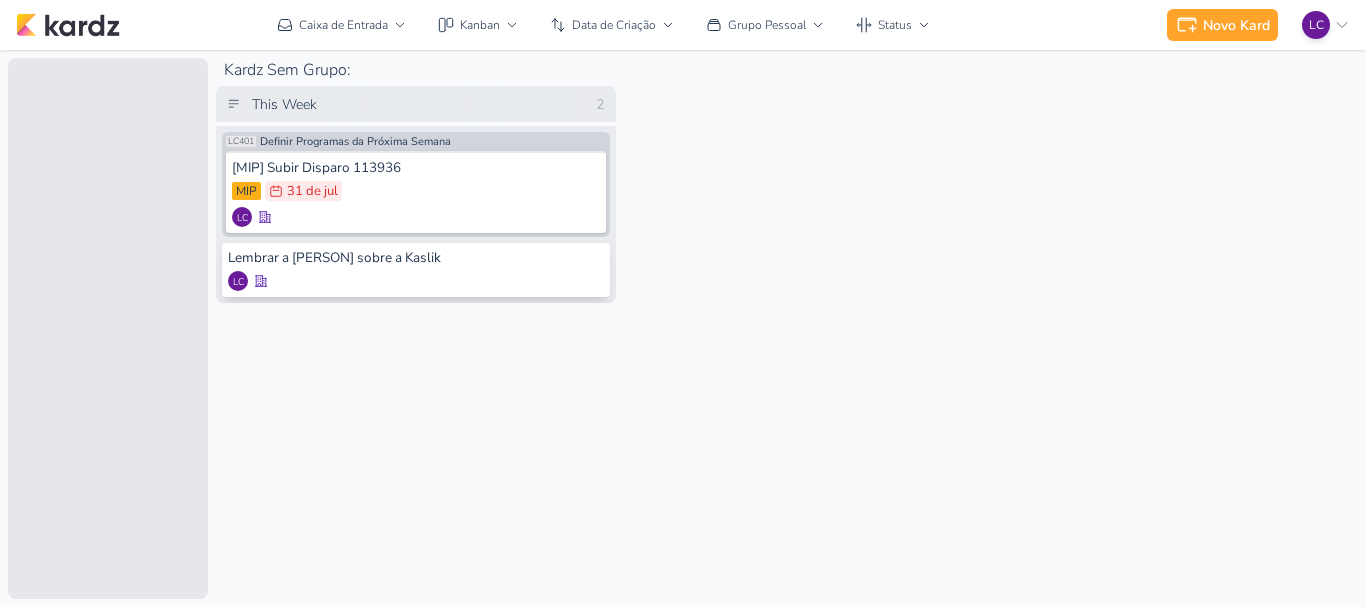 click on "LC" at bounding box center [416, 281] 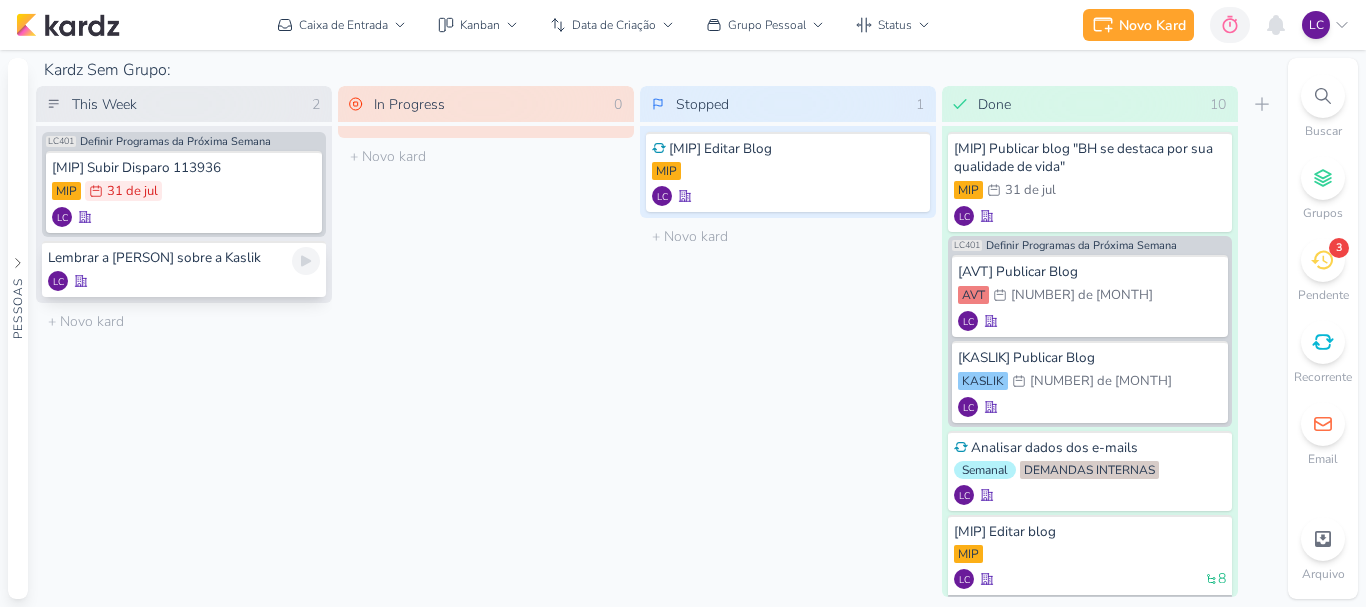 click at bounding box center [306, 261] 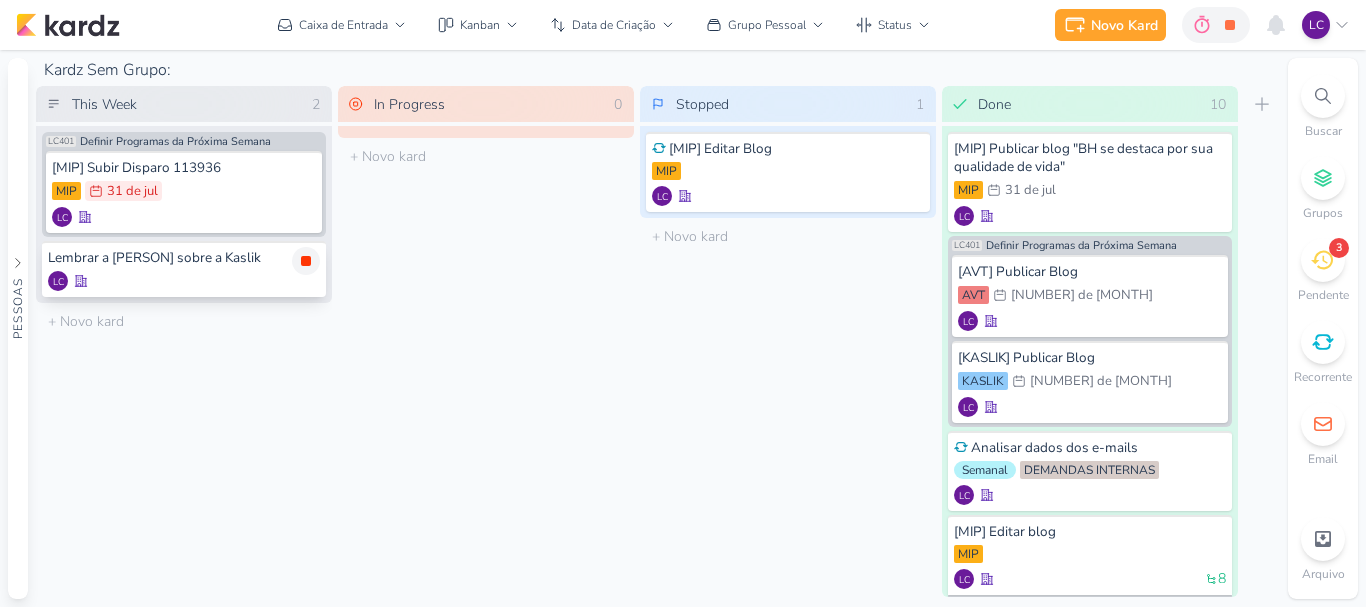click at bounding box center [306, 261] 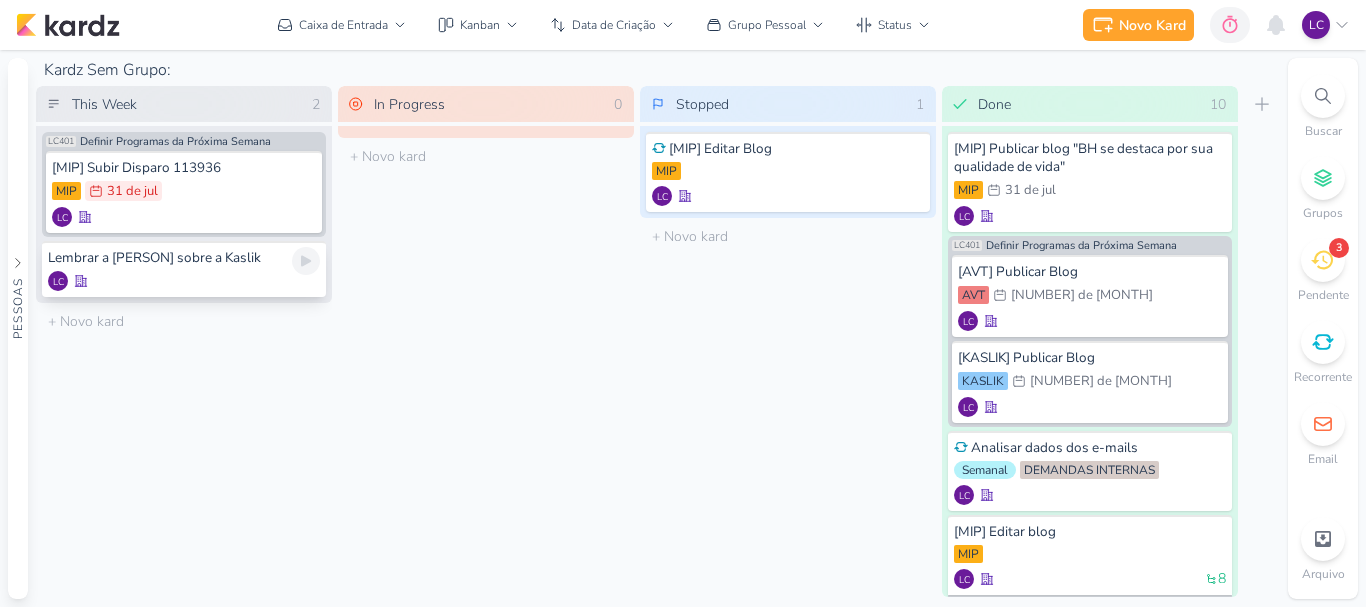 click on "LC" at bounding box center [184, 281] 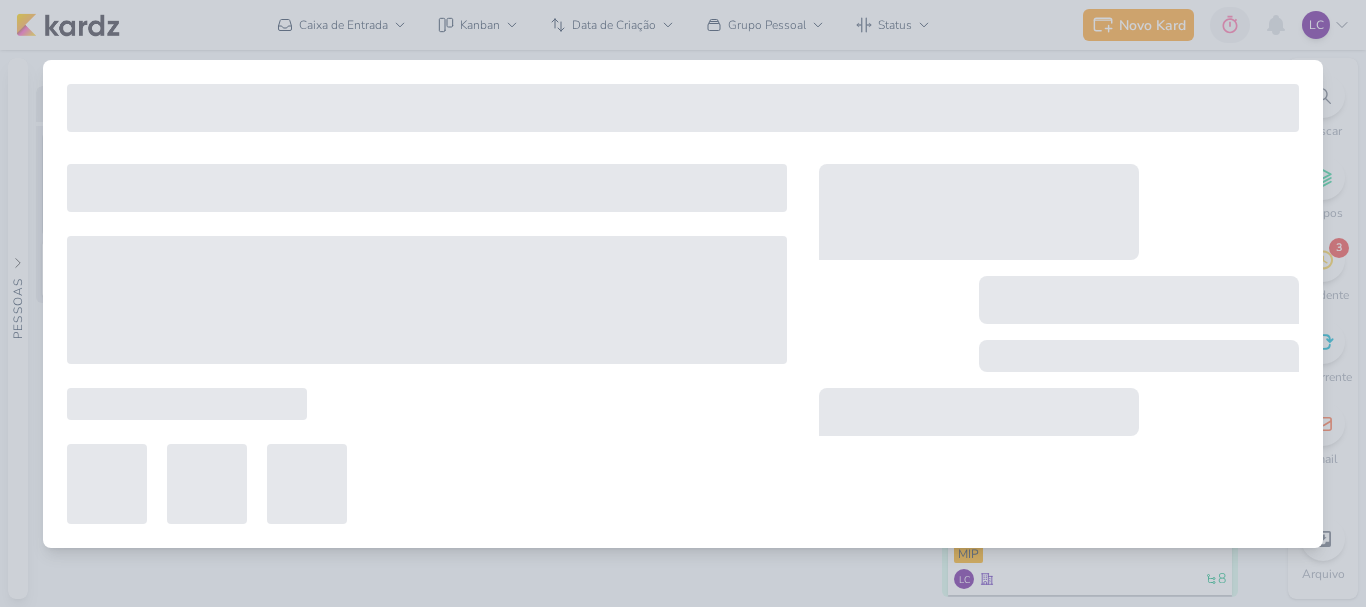 click at bounding box center (683, 303) 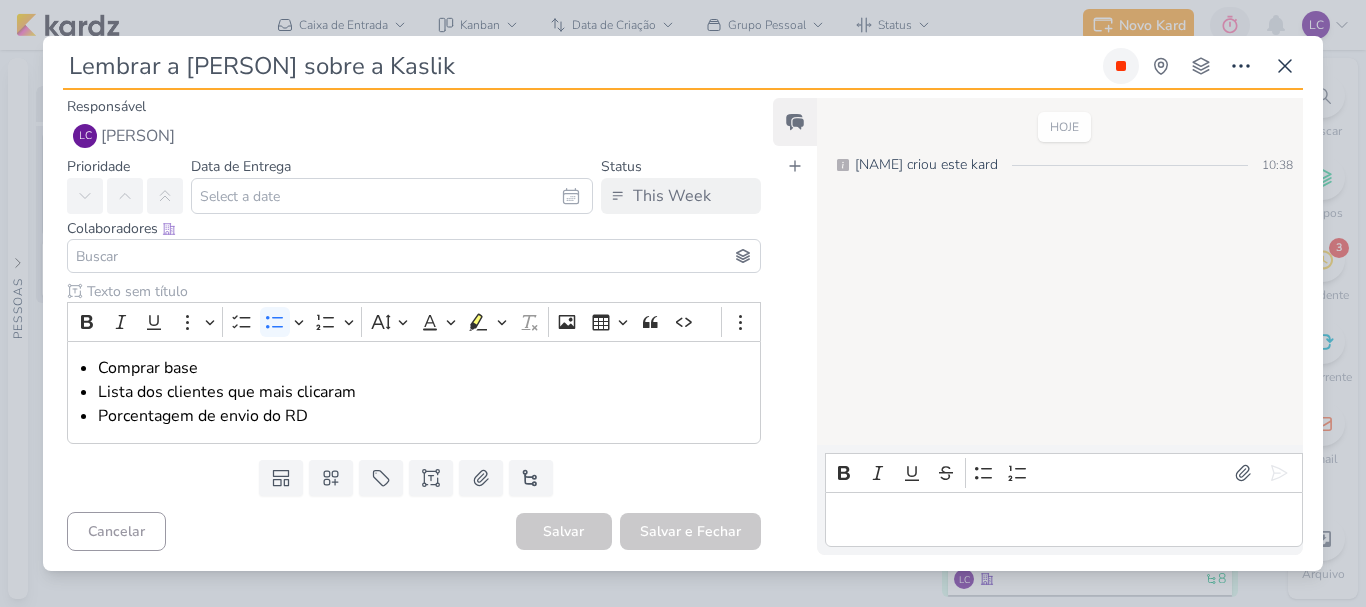 click 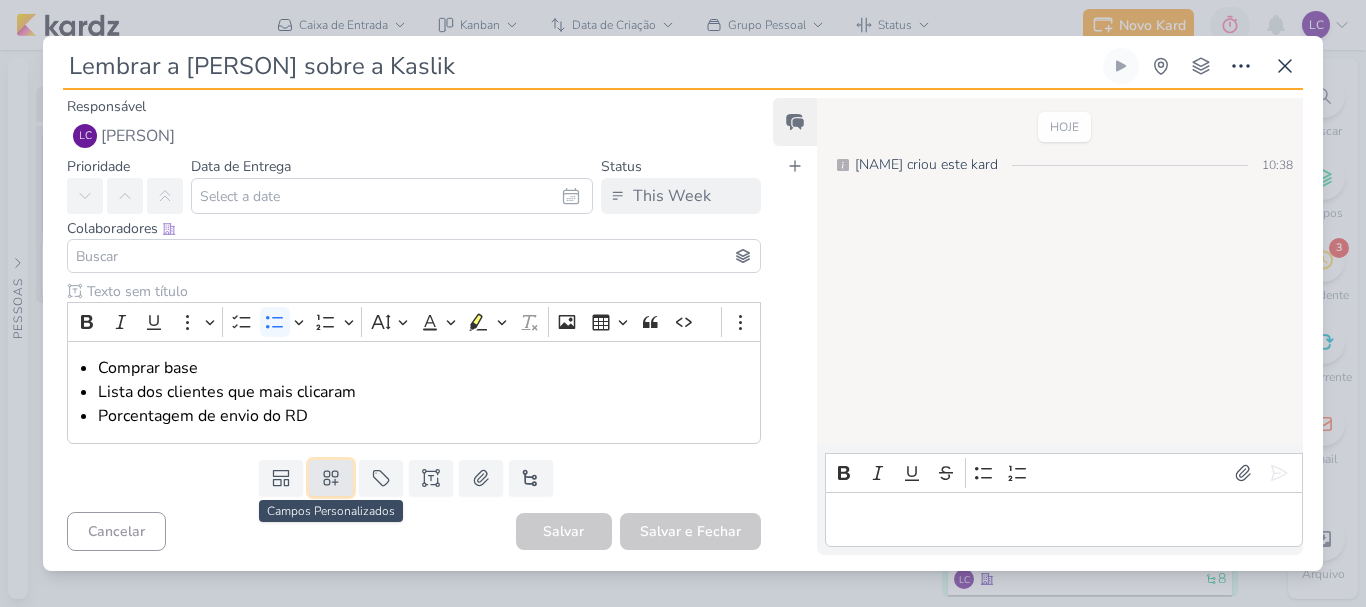 click 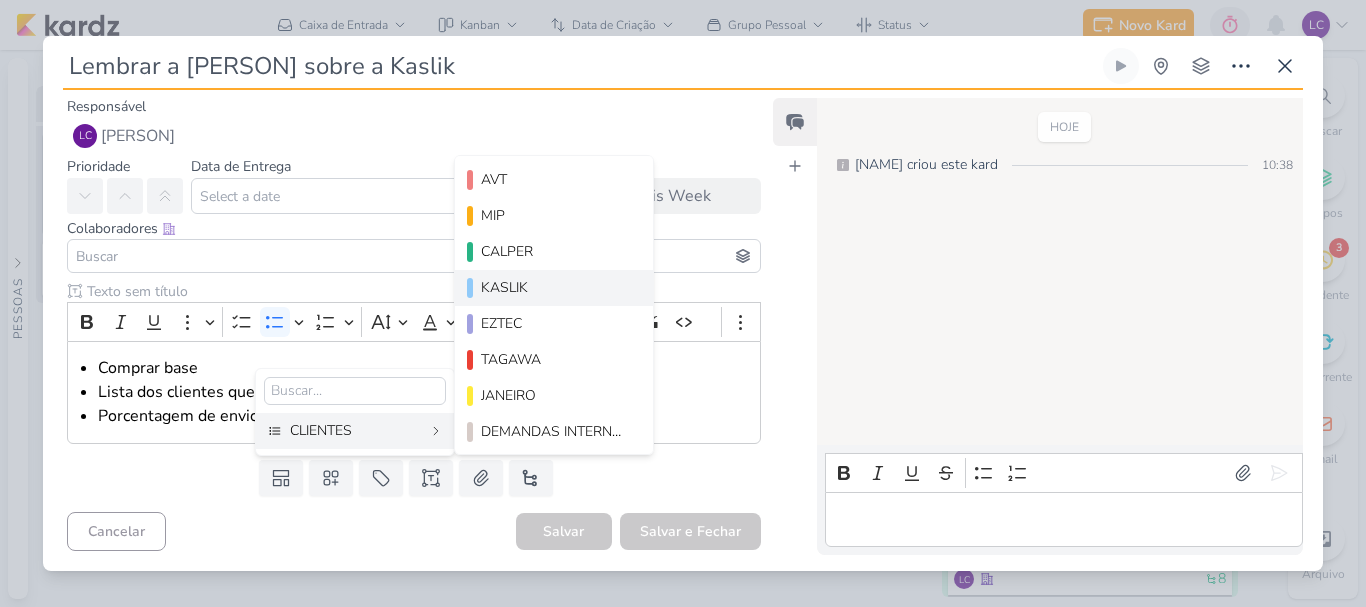 click on "KASLIK" at bounding box center (555, 287) 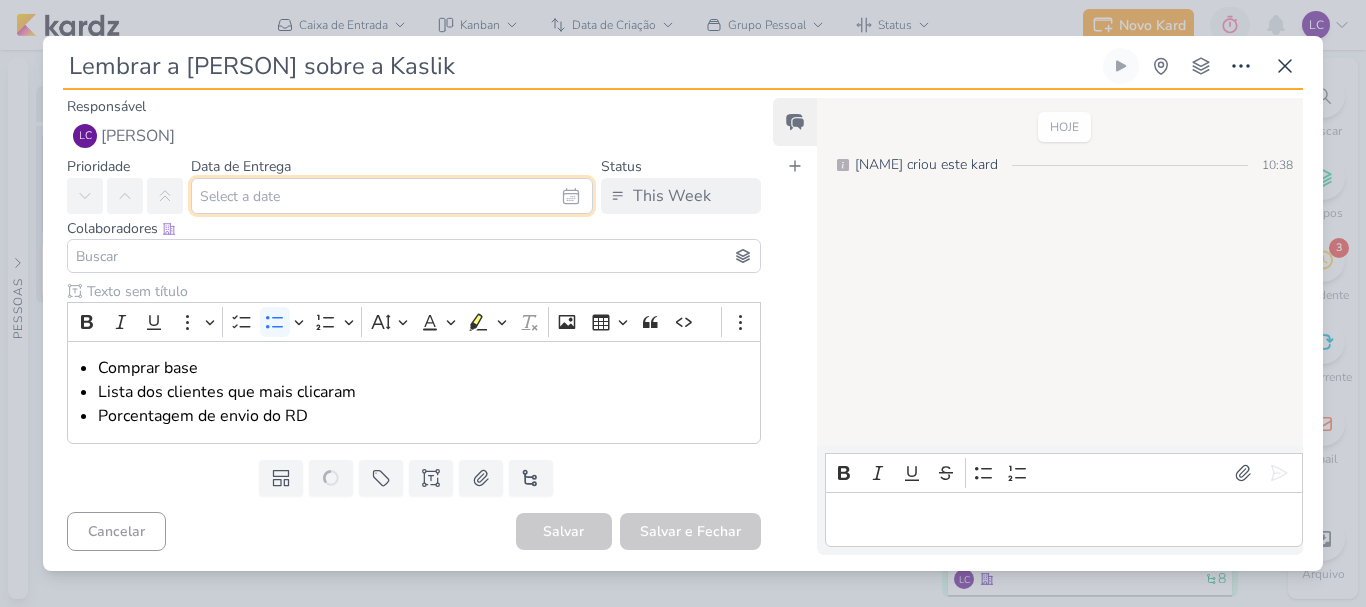 click at bounding box center (392, 196) 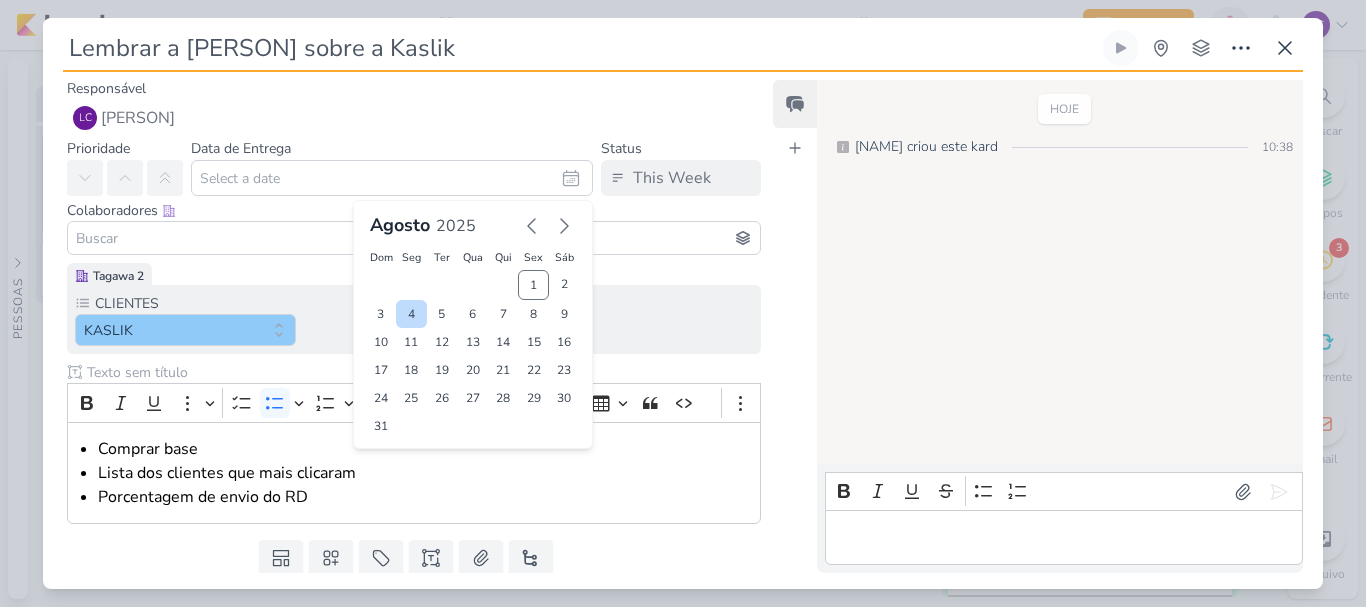 click on "4" at bounding box center (411, 314) 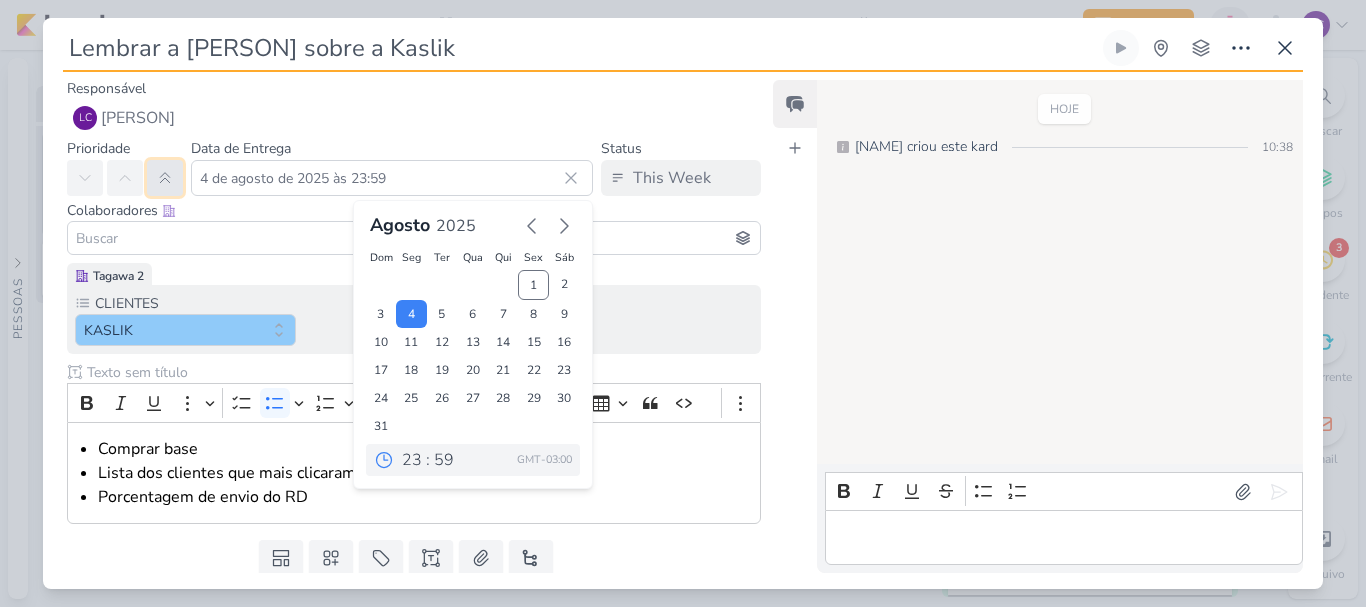 click 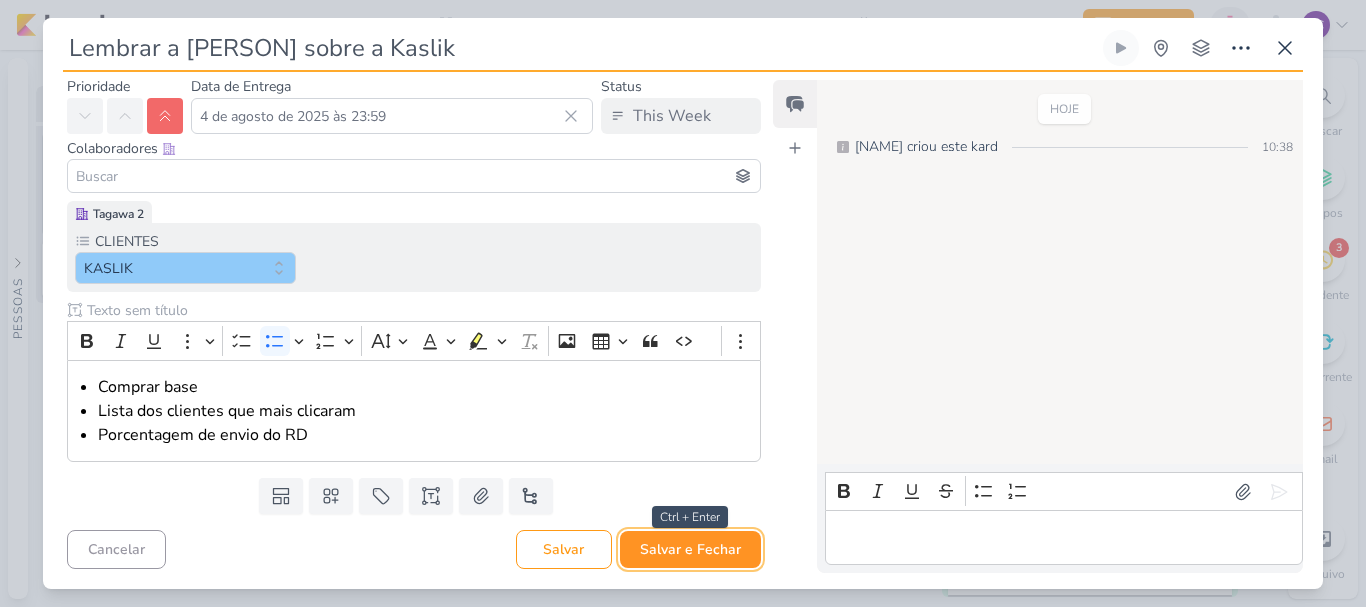 click on "Salvar e Fechar" at bounding box center [690, 549] 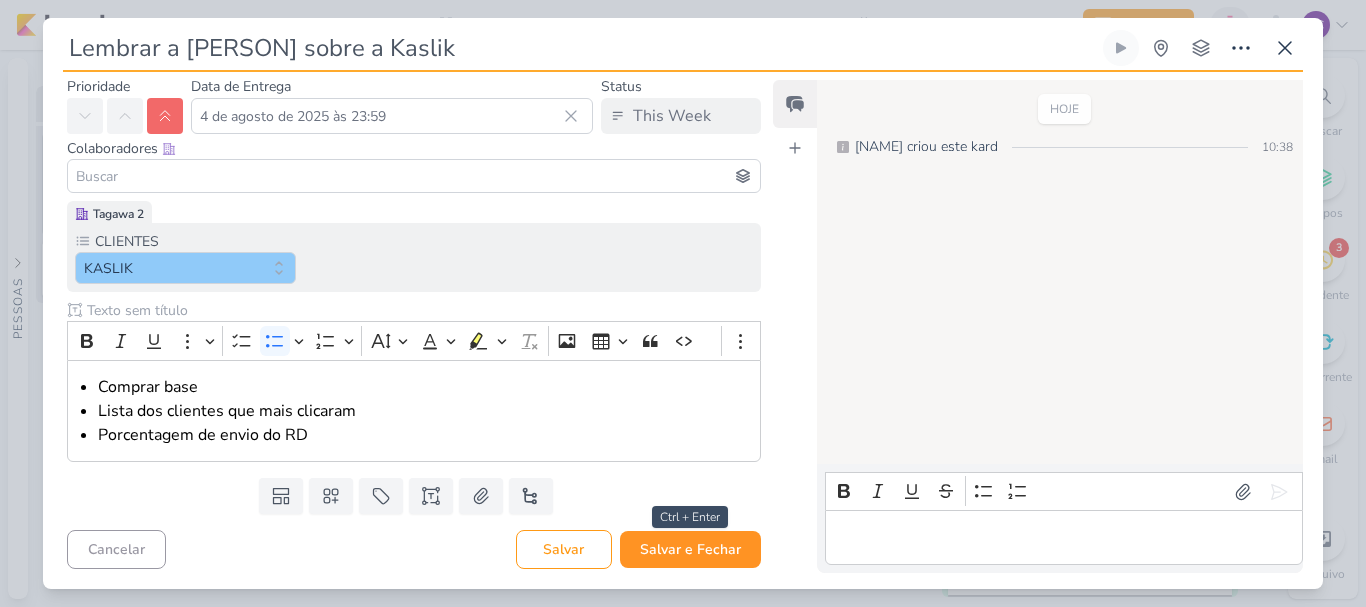 click at bounding box center [0, 0] 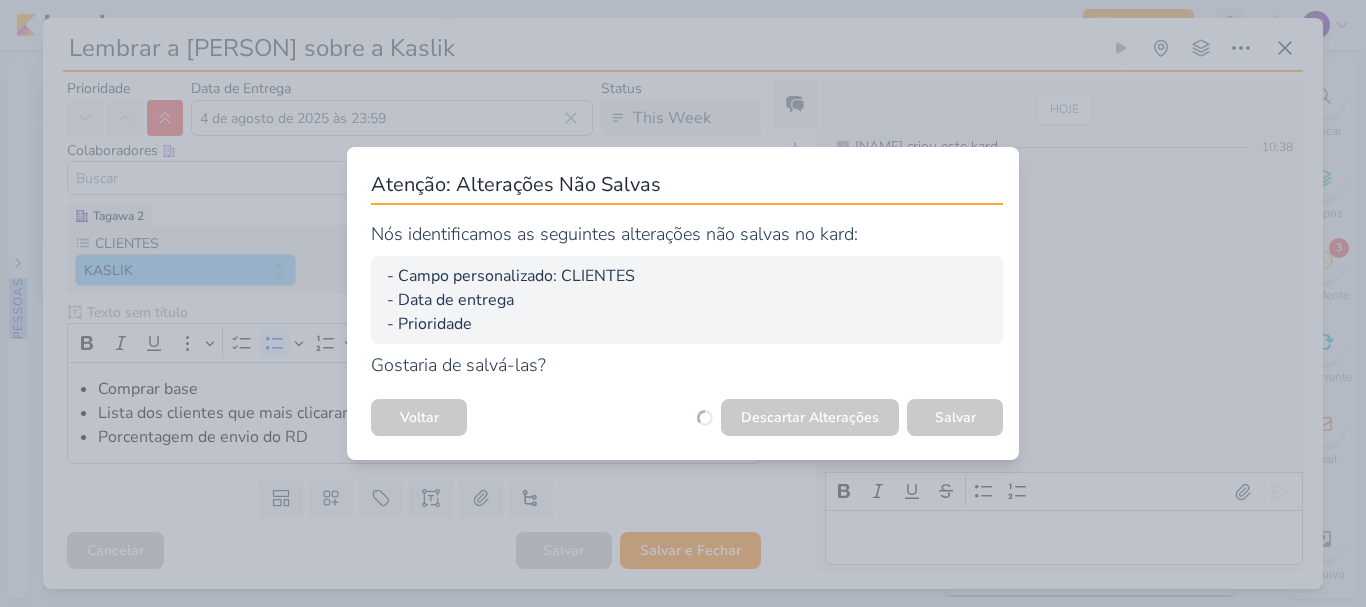 scroll, scrollTop: 60, scrollLeft: 0, axis: vertical 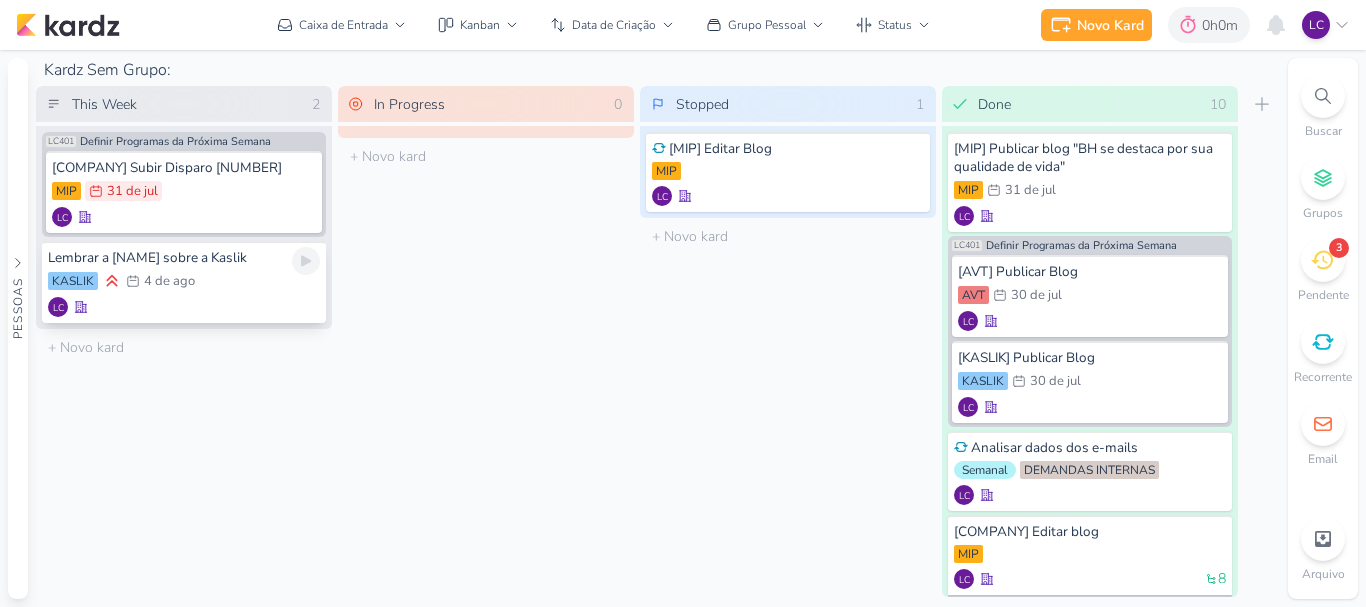 click on "KASLIK
4/8
4 de ago" at bounding box center (184, 282) 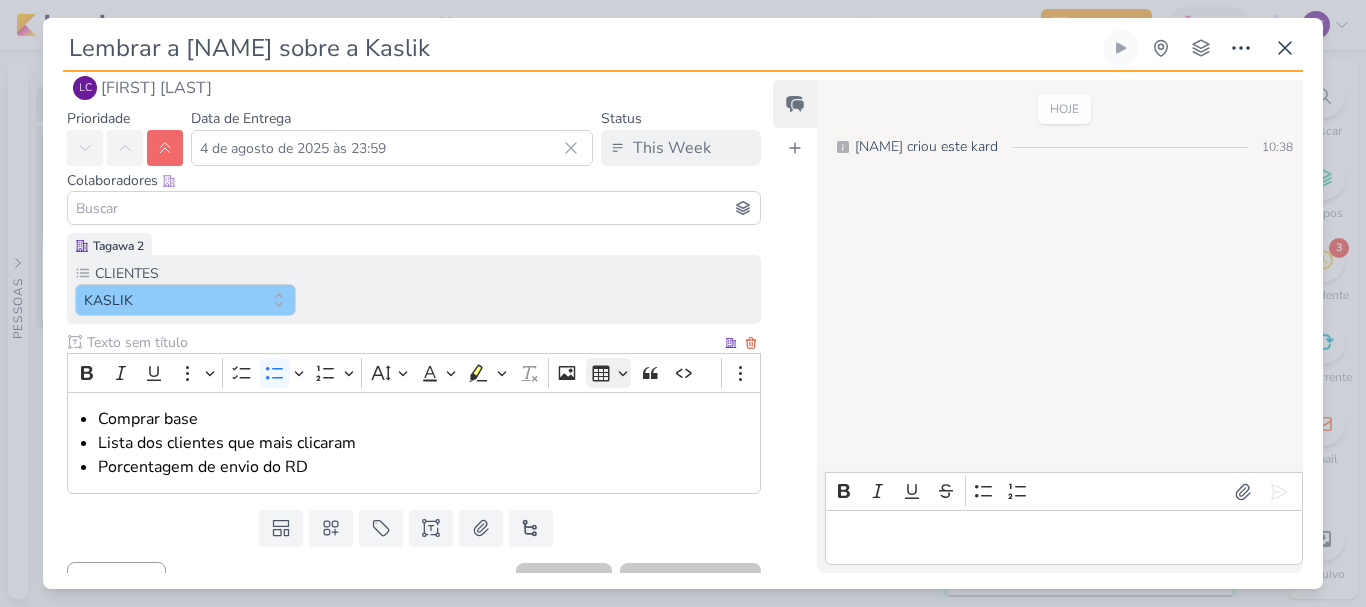 scroll, scrollTop: 0, scrollLeft: 0, axis: both 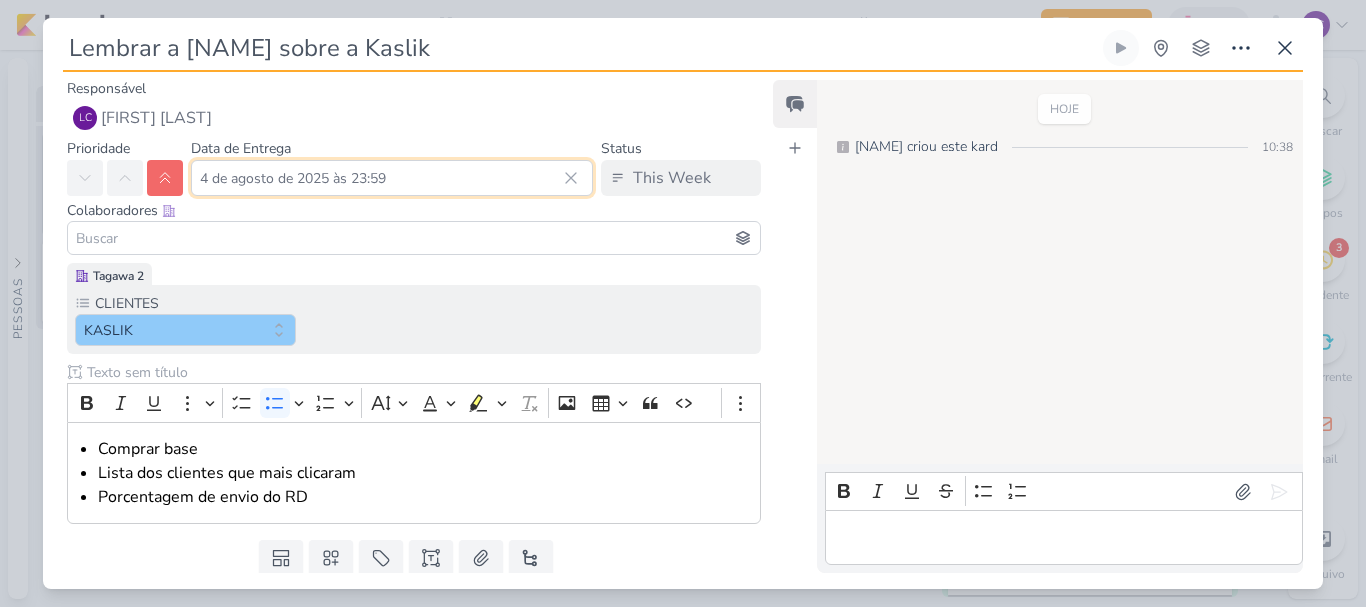 click on "4 de agosto de 2025 às 23:59" at bounding box center (392, 178) 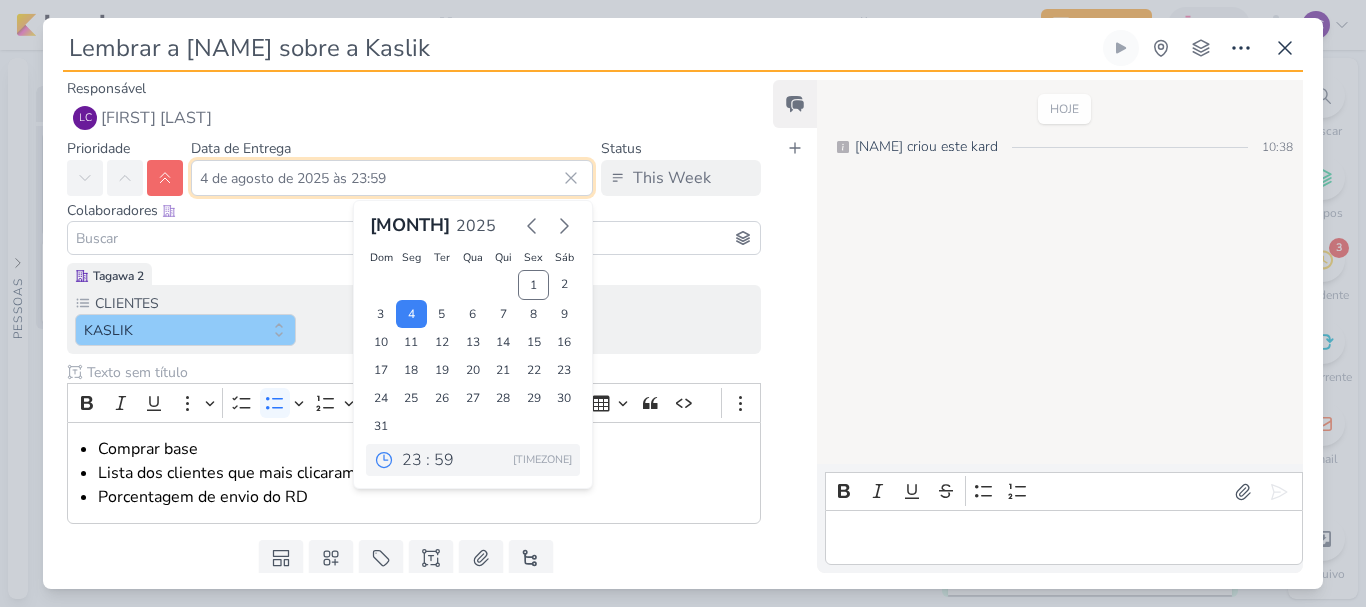 click on "4 de agosto de 2025 às 23:59" at bounding box center [392, 178] 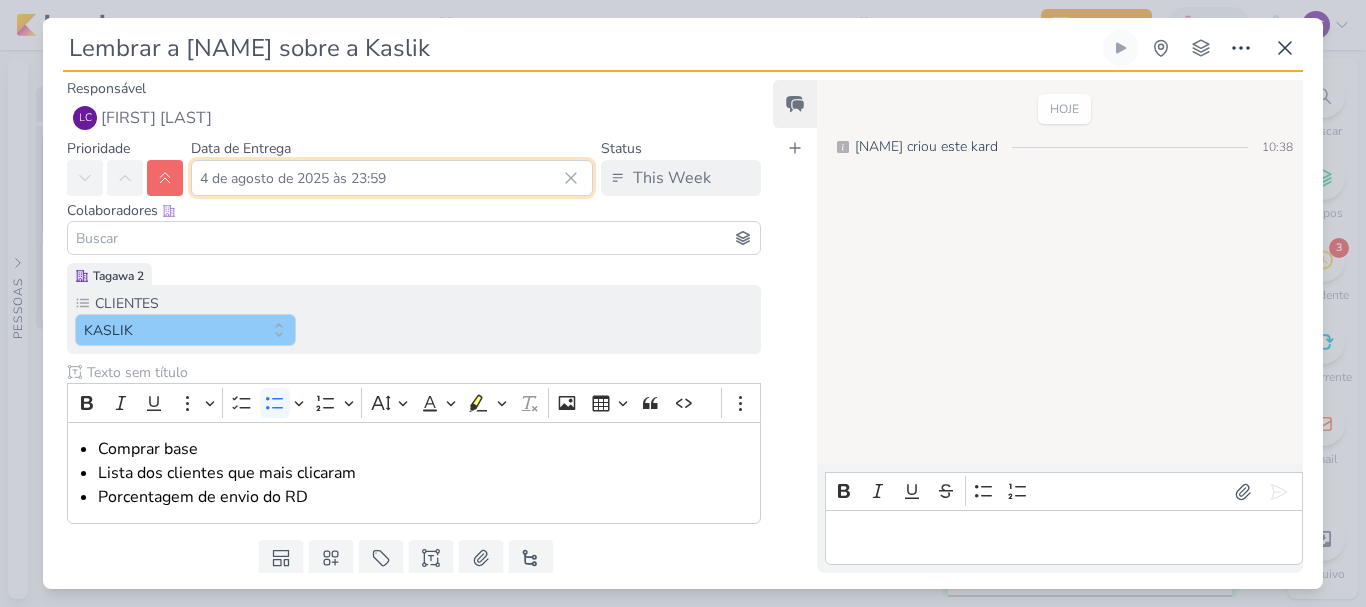 click on "4 de agosto de 2025 às 23:59" at bounding box center (392, 178) 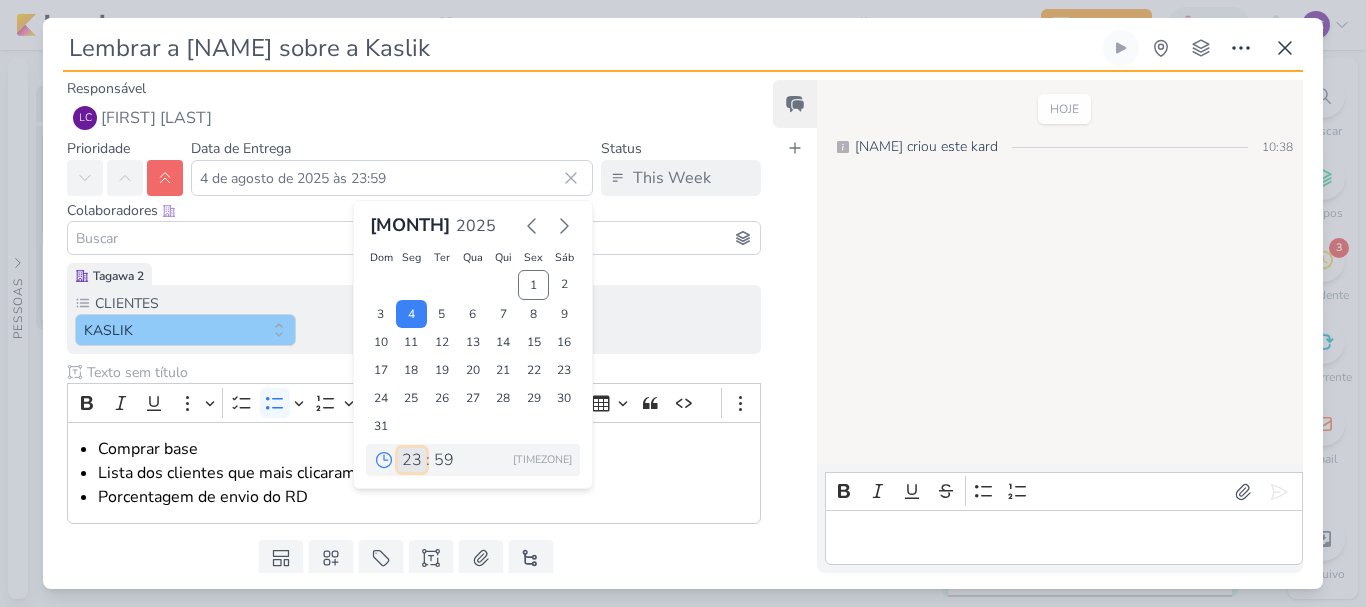 click on "00 01 02 03 04 05 06 07 08 09 10 11 12 13 14 15 16 17 18 19 20 21 22 23" at bounding box center [412, 460] 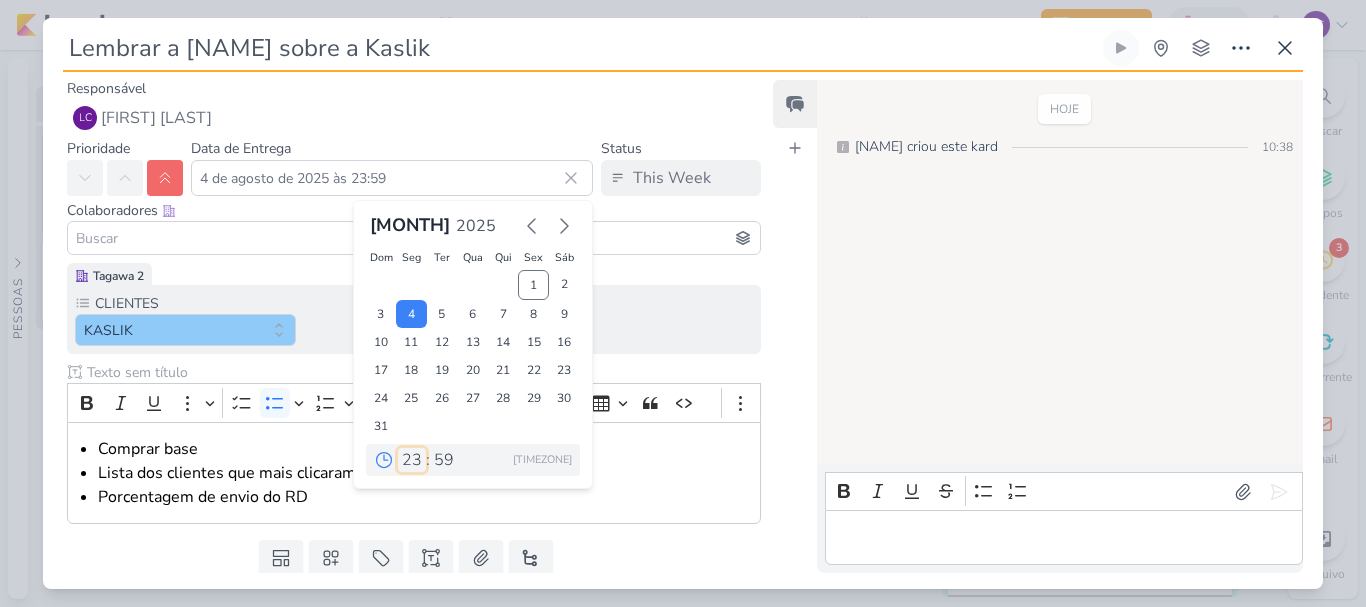 select on "10" 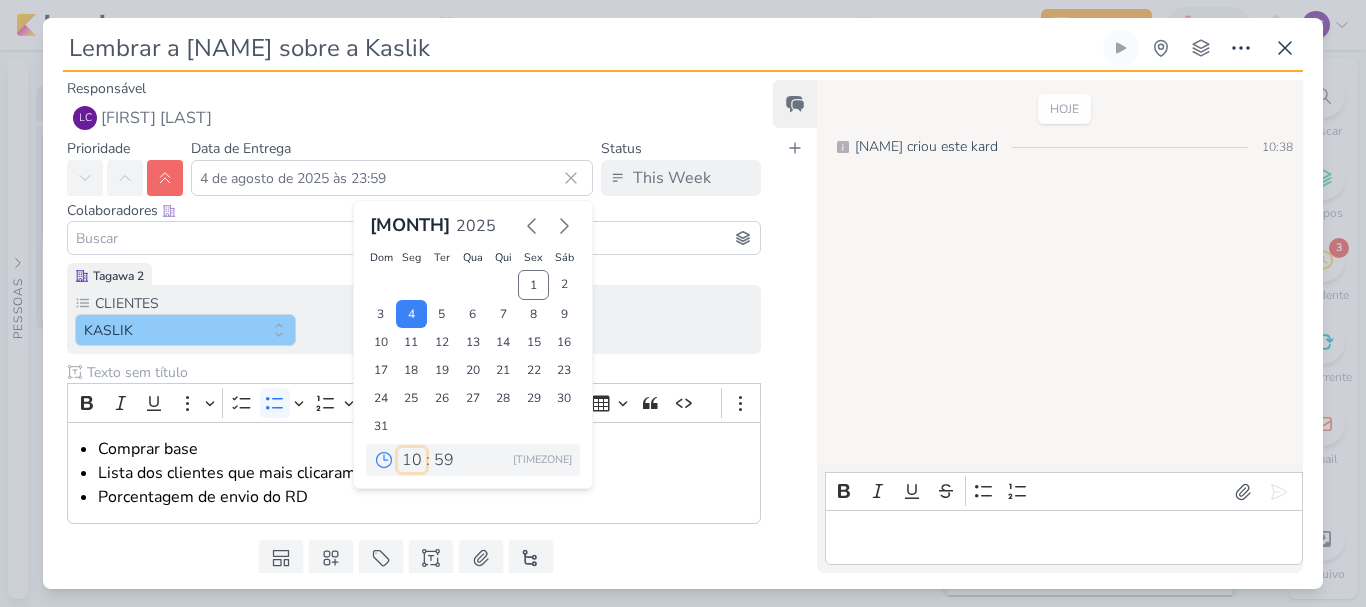 click on "00 01 02 03 04 05 06 07 08 09 10 11 12 13 14 15 16 17 18 19 20 21 22 23" at bounding box center [412, 460] 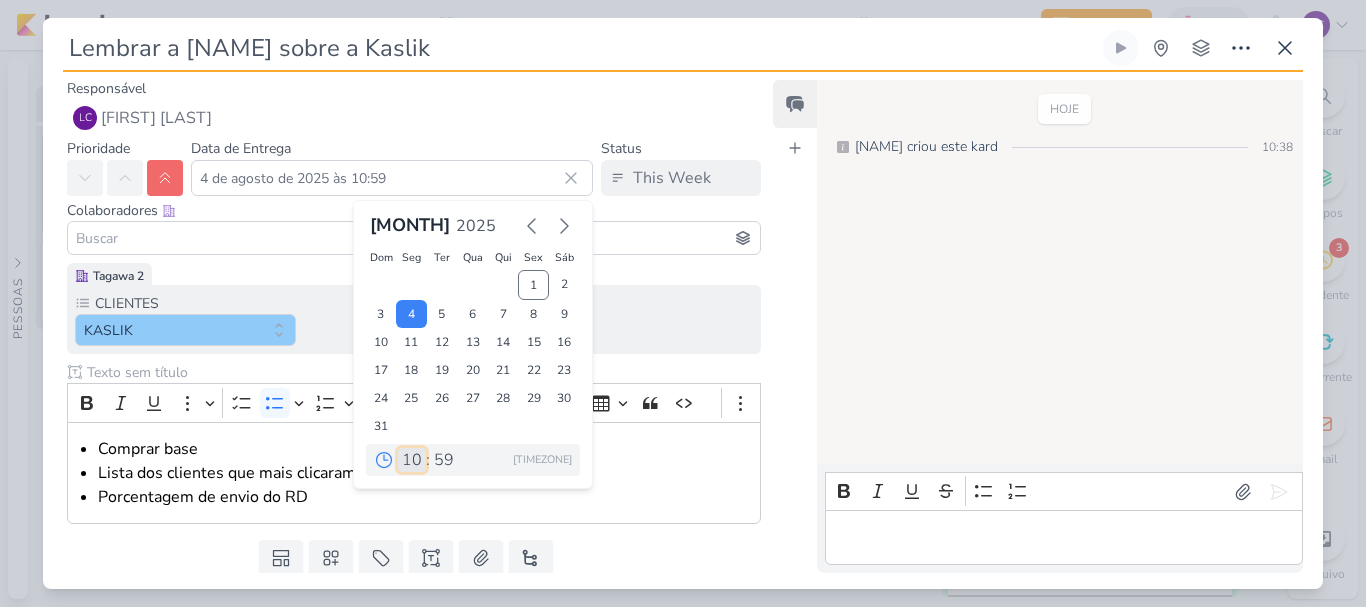 click on "00 01 02 03 04 05 06 07 08 09 10 11 12 13 14 15 16 17 18 19 20 21 22 23" at bounding box center (412, 460) 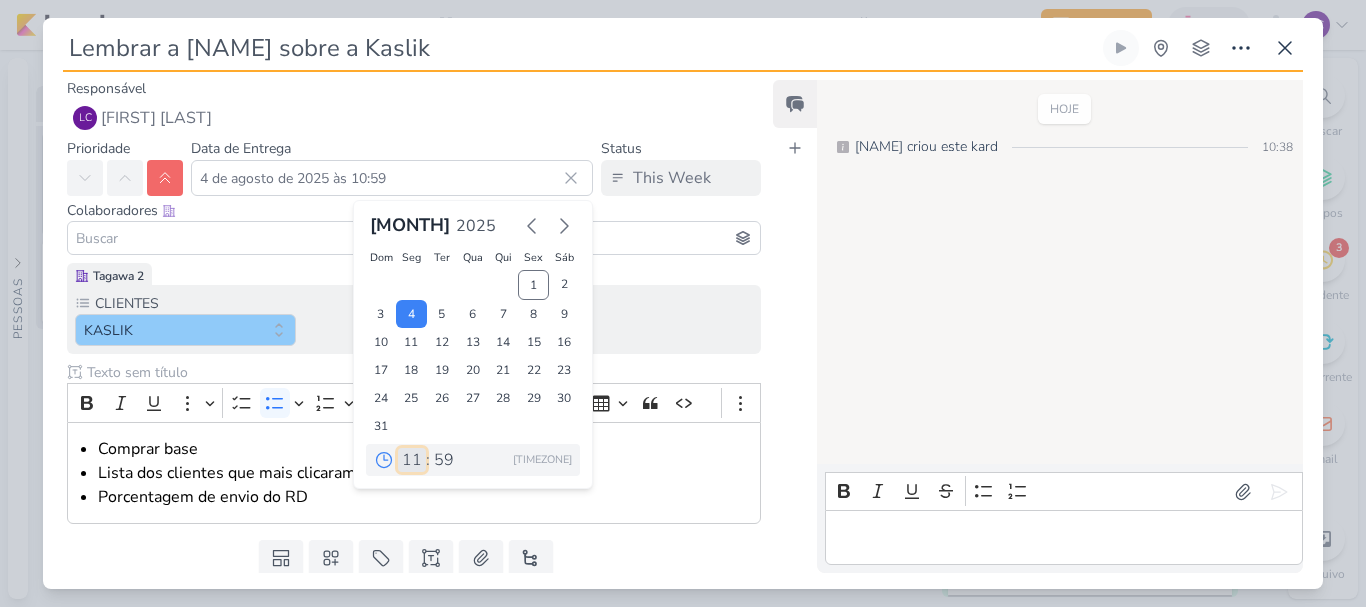 click on "00 01 02 03 04 05 06 07 08 09 10 11 12 13 14 15 16 17 18 19 20 21 22 23" at bounding box center [412, 460] 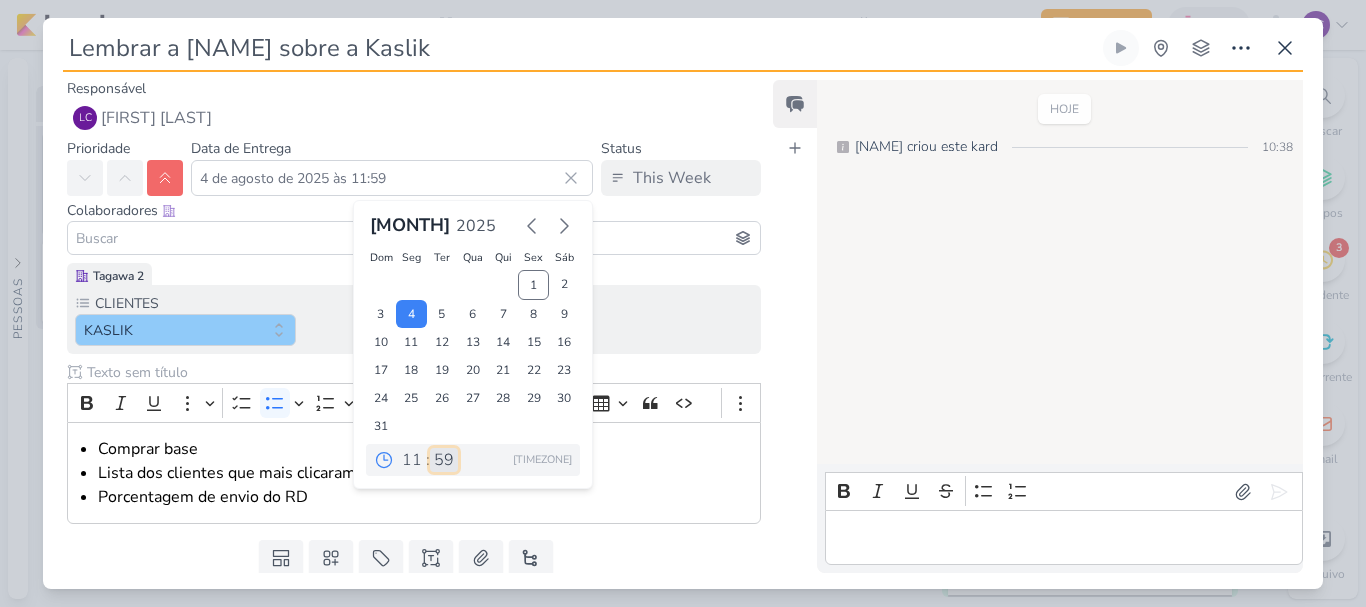 click on "00 05 10 15 20 25 30 35 40 45 50 55
59" at bounding box center [444, 460] 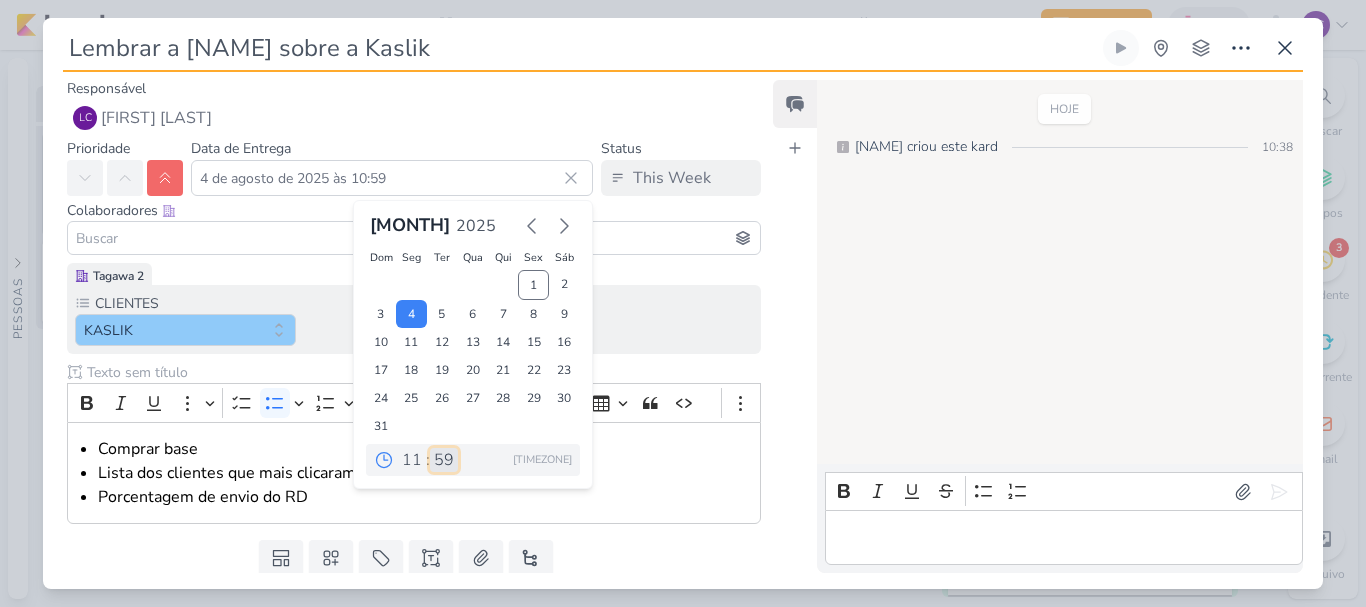 type on "4 de agosto de 2025 às 11:59" 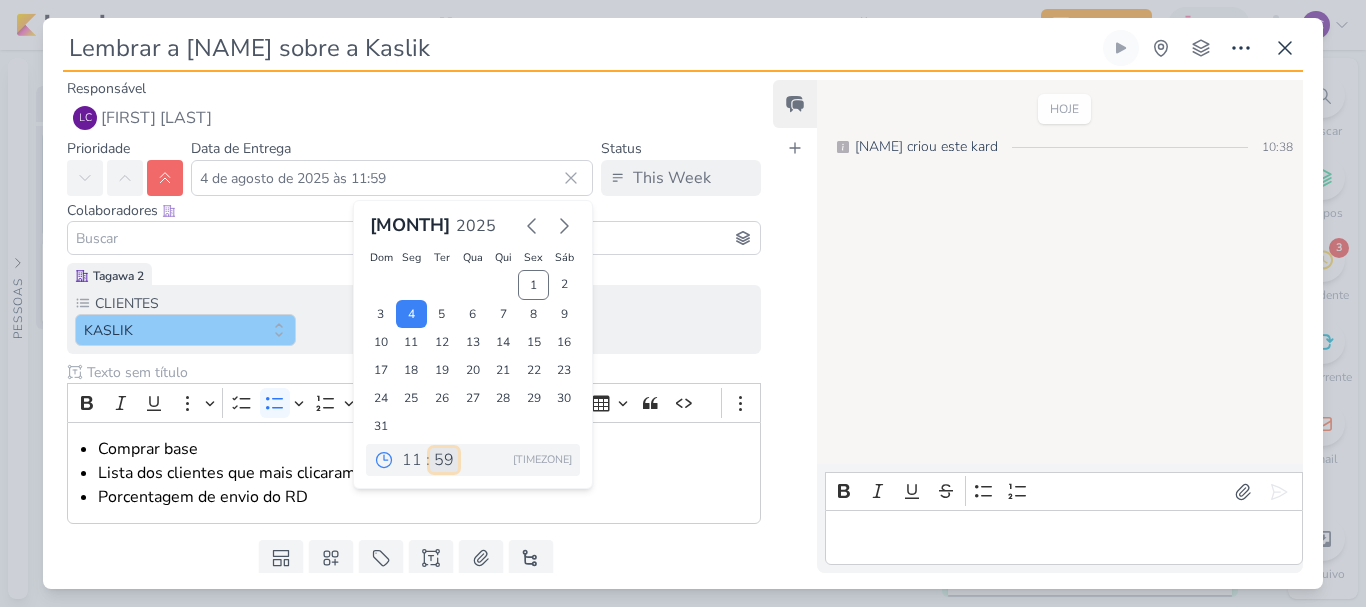 select on "0" 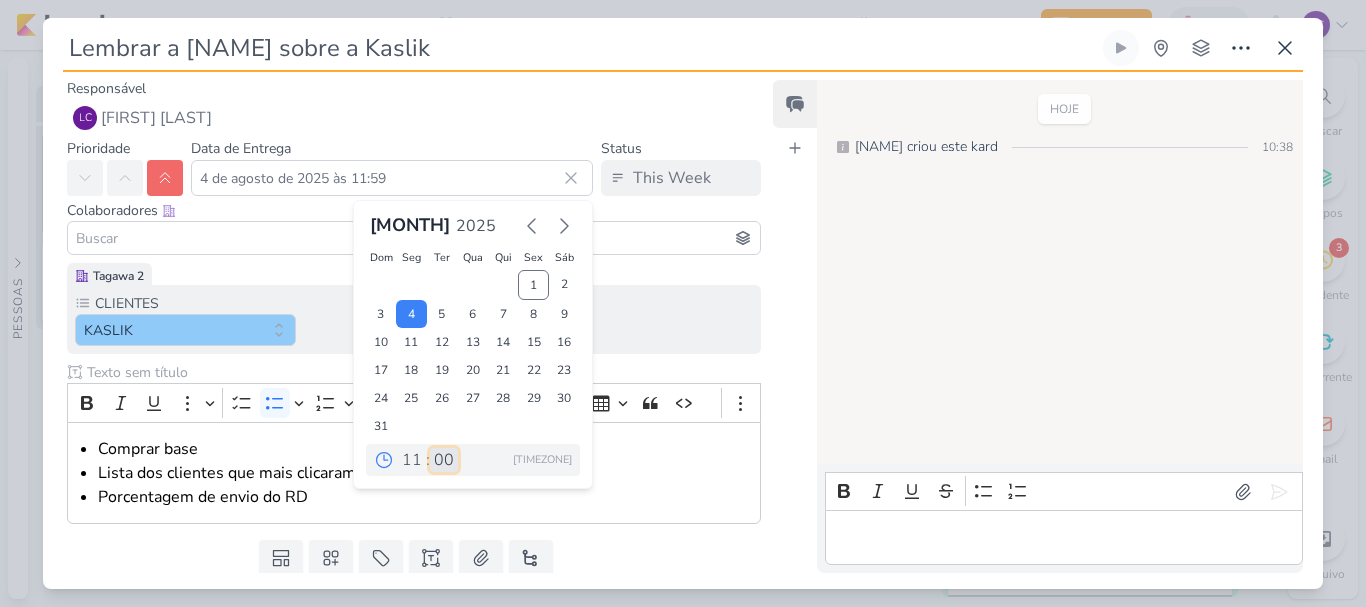 click on "00 05 10 15 20 25 30 35 40 45 50 55
59" at bounding box center [444, 460] 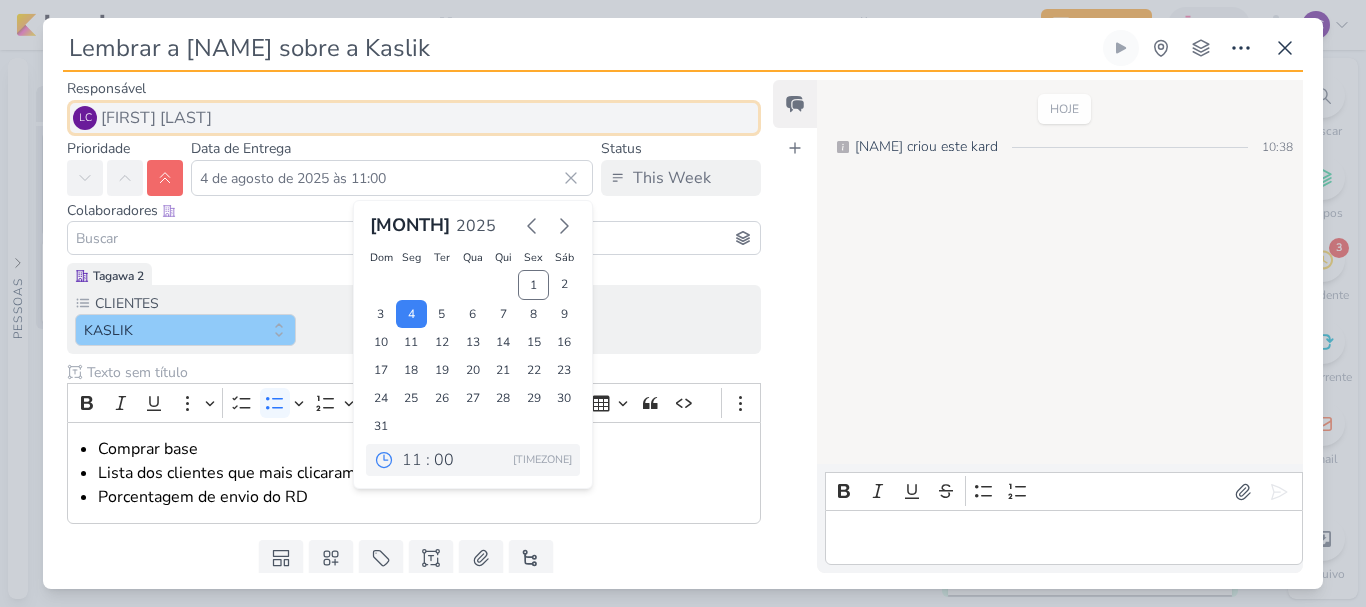 click on "LC
Laís Costa" at bounding box center [414, 118] 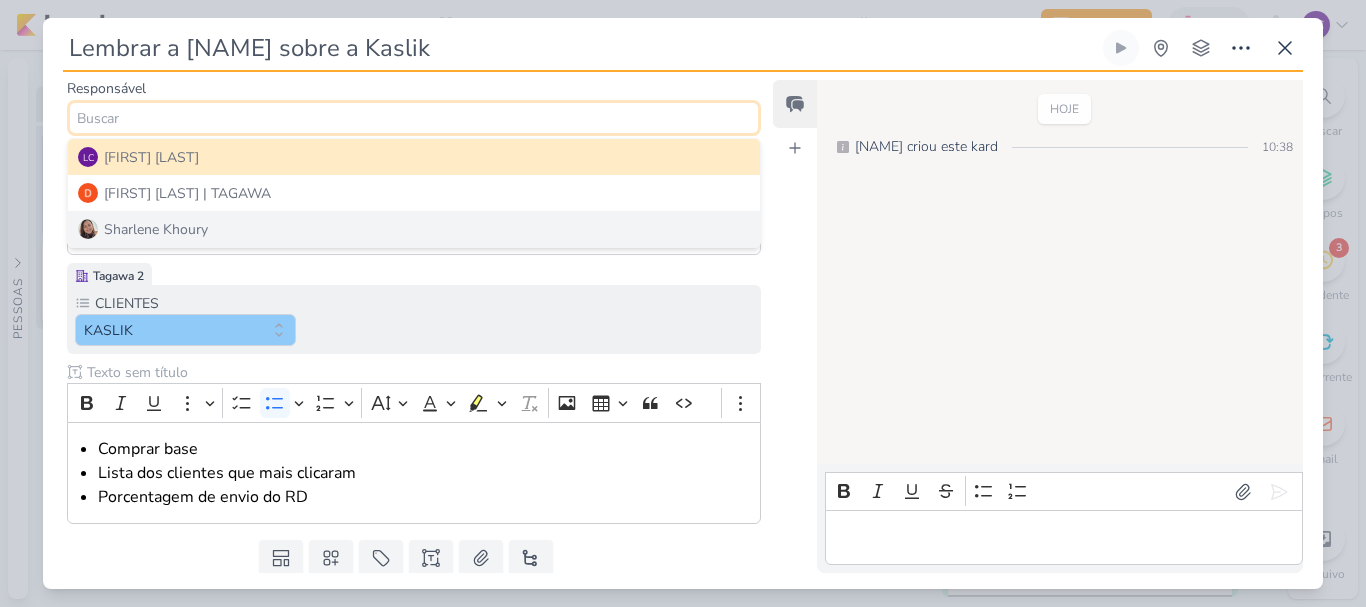 click on "Tagawa 2
CLIENTES
KASLIK" at bounding box center (414, 308) 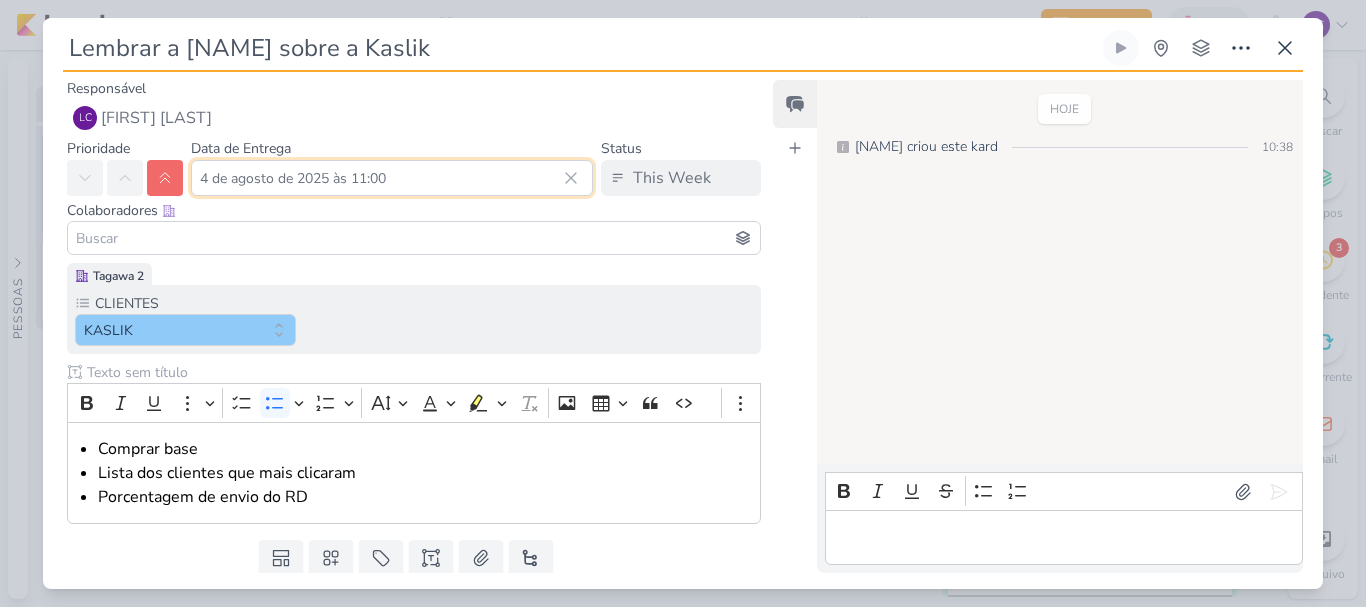 drag, startPoint x: 270, startPoint y: 183, endPoint x: 270, endPoint y: 194, distance: 11 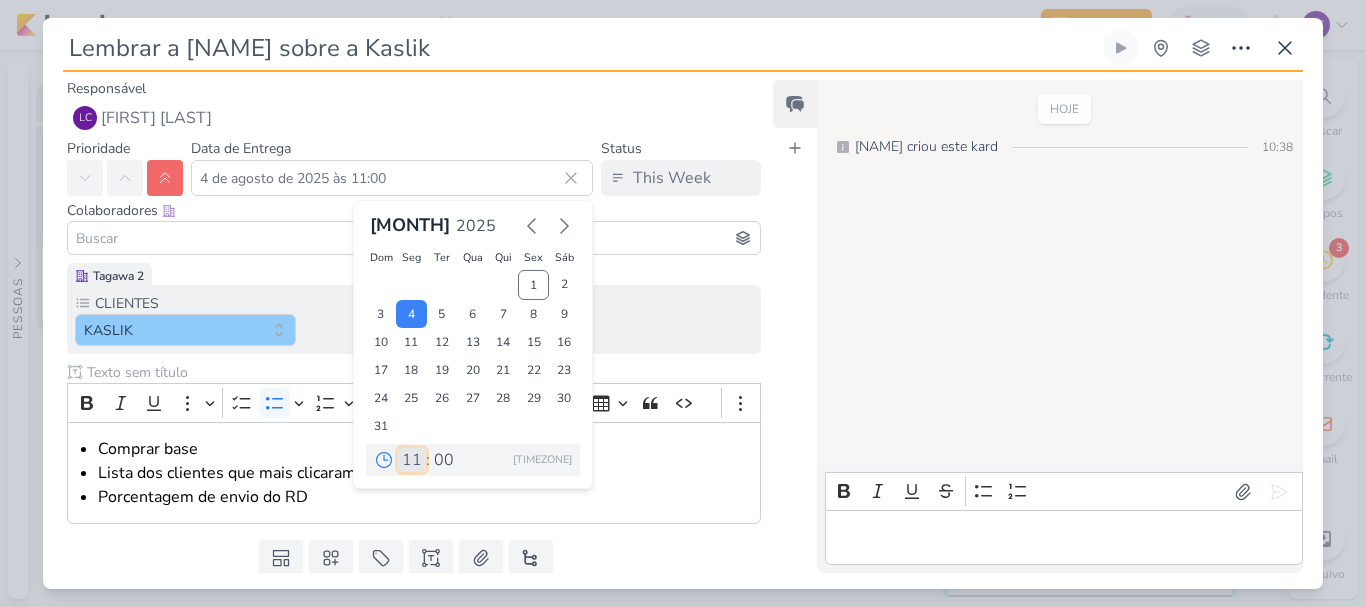 click on "00 01 02 03 04 05 06 07 08 09 10 11 12 13 14 15 16 17 18 19 20 21 22 23" at bounding box center (412, 460) 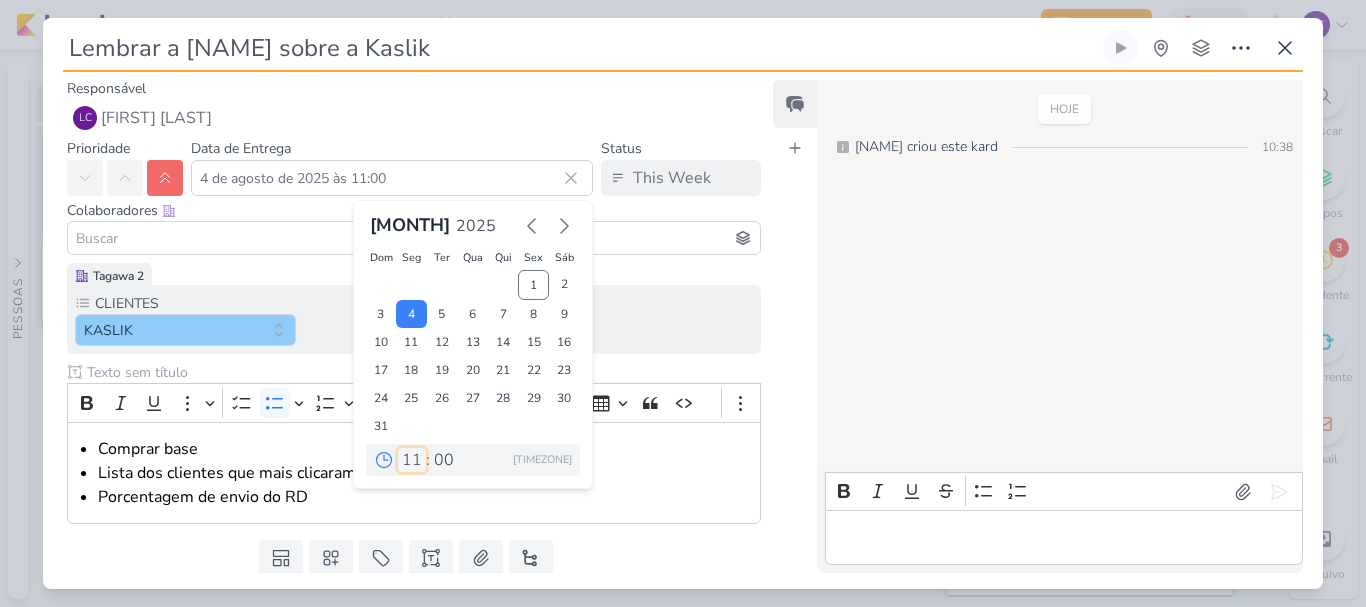 select on "10" 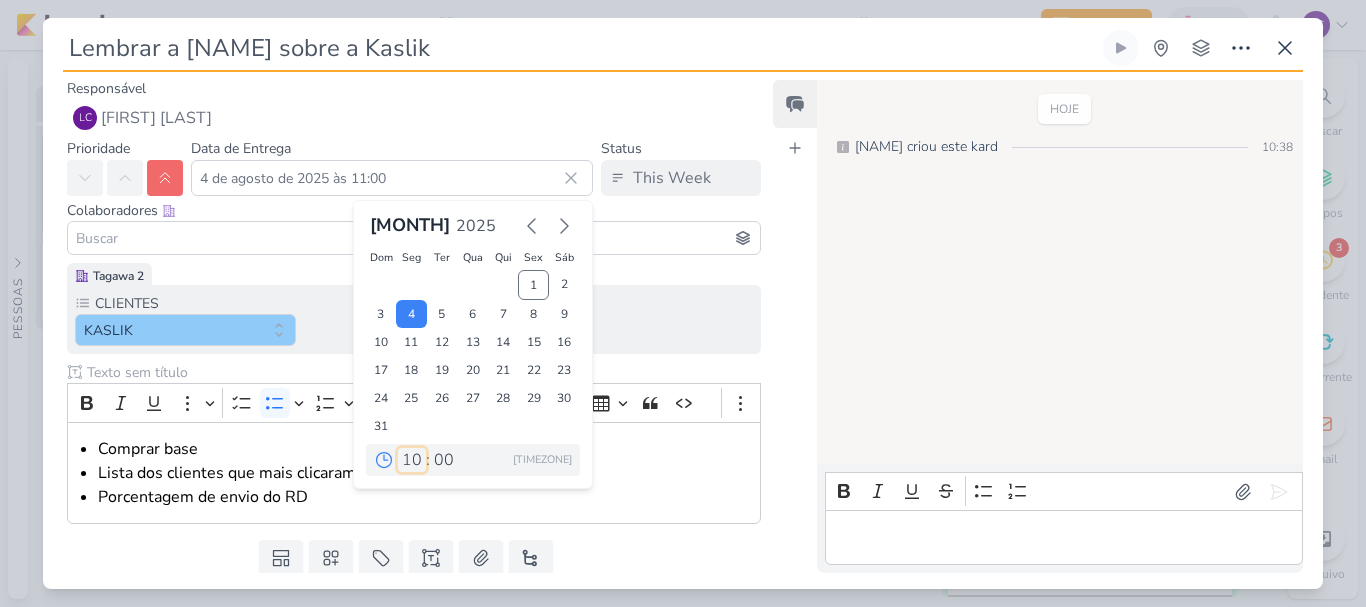 click on "00 01 02 03 04 05 06 07 08 09 10 11 12 13 14 15 16 17 18 19 20 21 22 23" at bounding box center [412, 460] 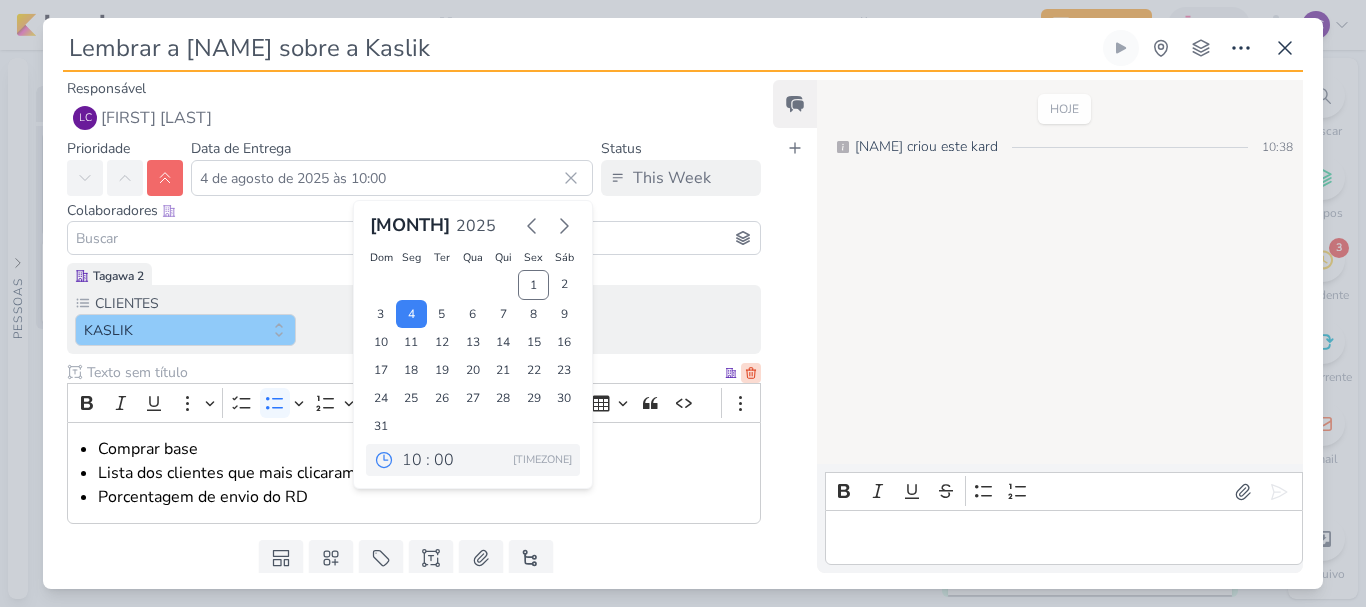 click at bounding box center (751, 373) 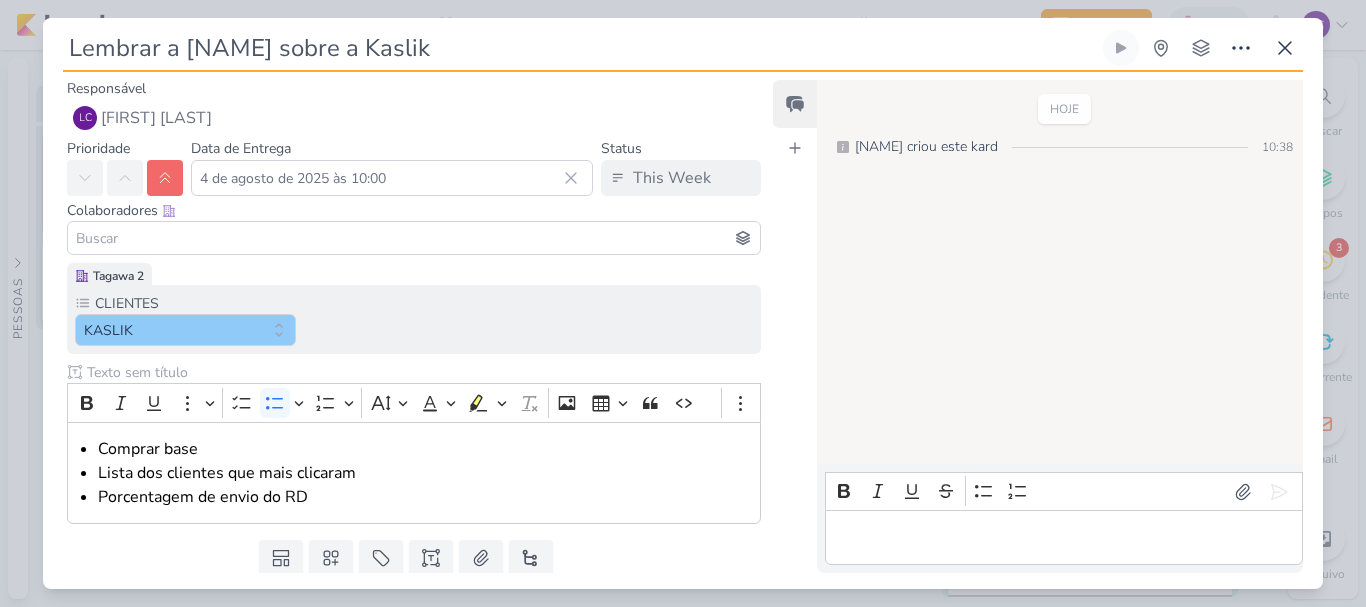 scroll, scrollTop: 62, scrollLeft: 0, axis: vertical 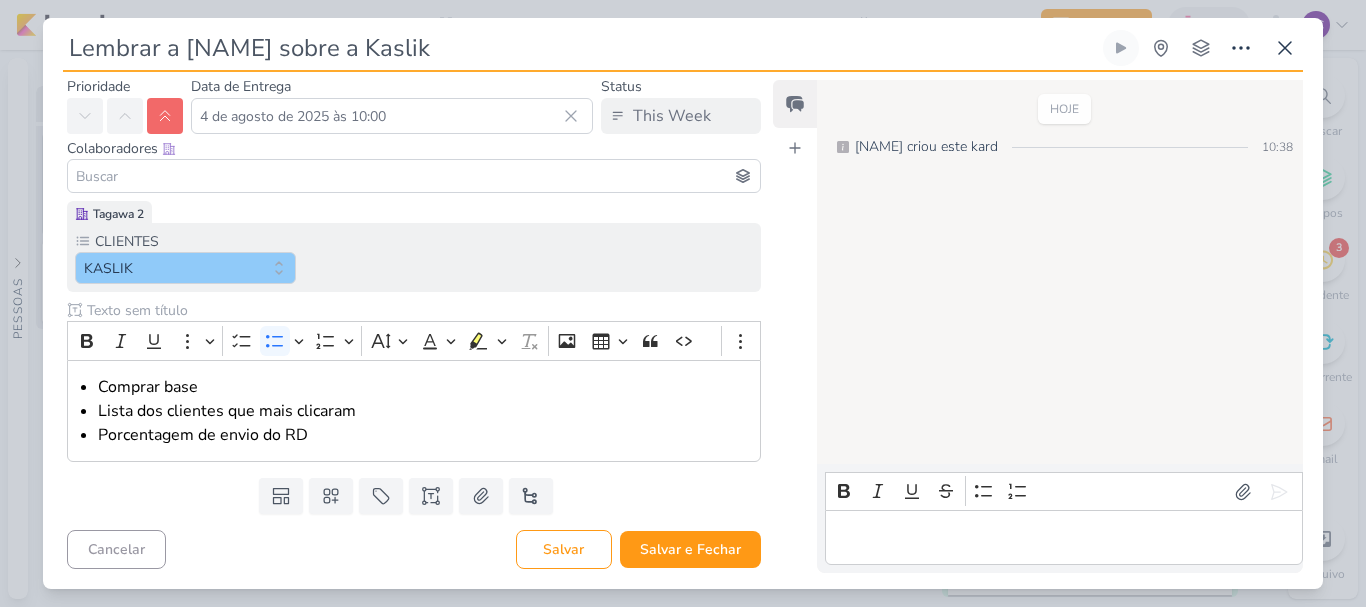 click on "Tagawa 2
CLIENTES
KASLIK" at bounding box center [406, 335] 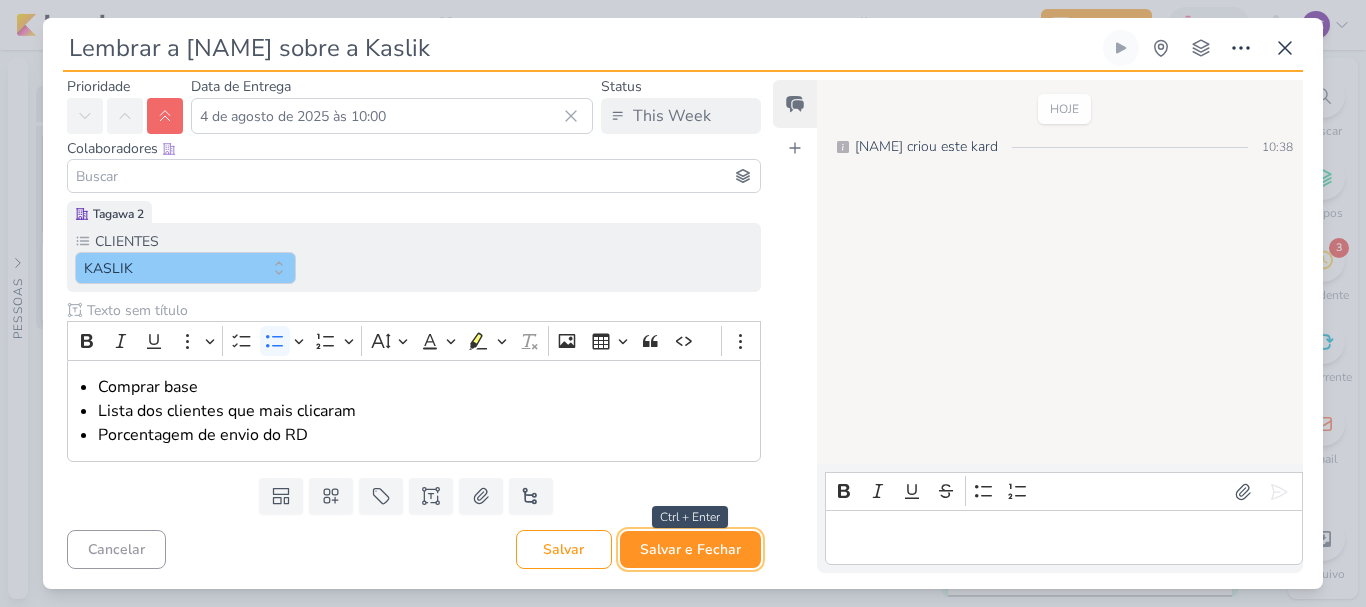 click on "Salvar e Fechar" at bounding box center (690, 549) 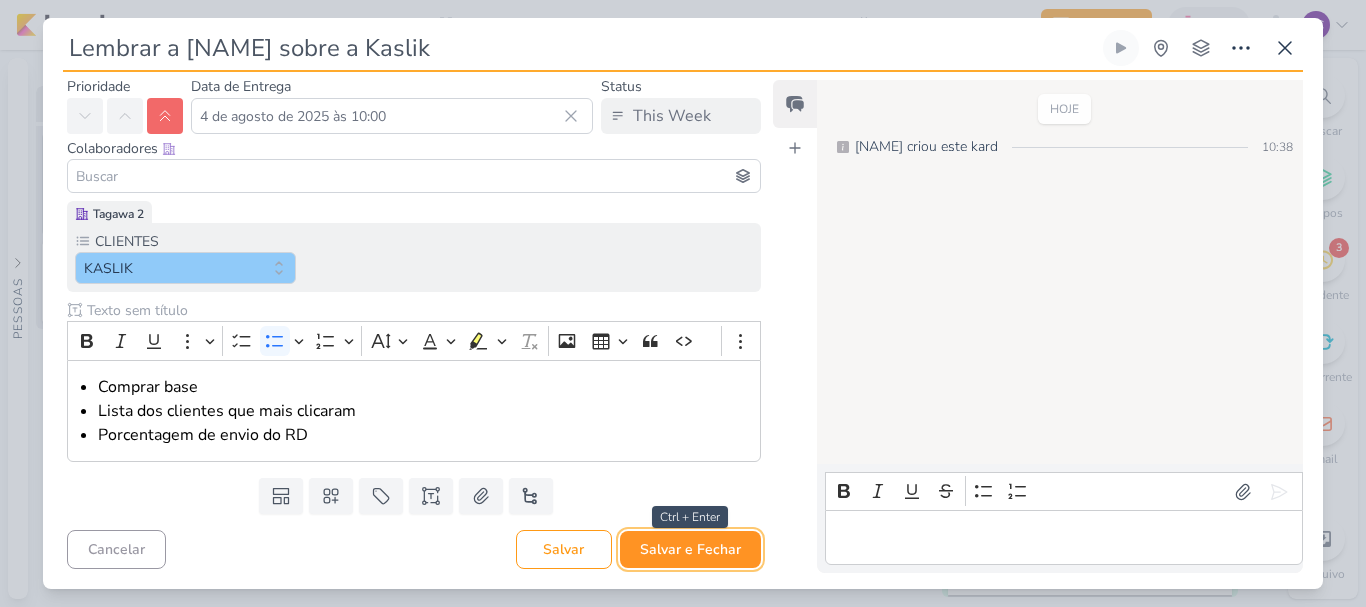 click on "Salvar e Fechar" at bounding box center [690, 549] 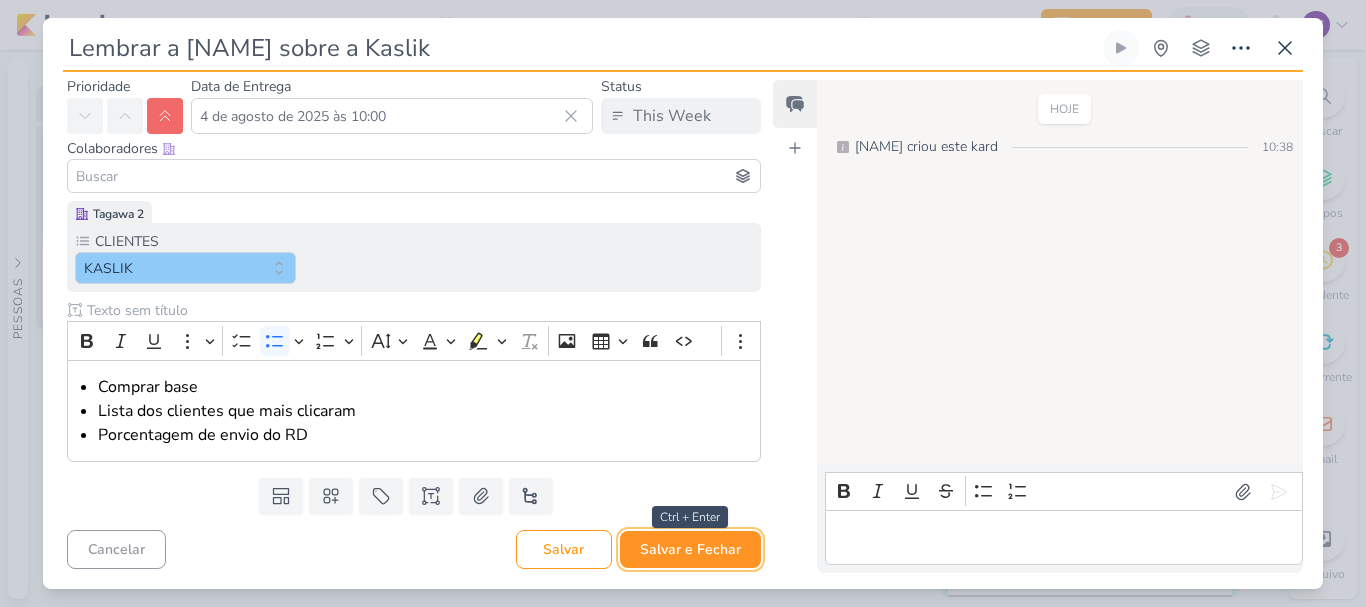 click on "Salvar e Fechar" at bounding box center [690, 549] 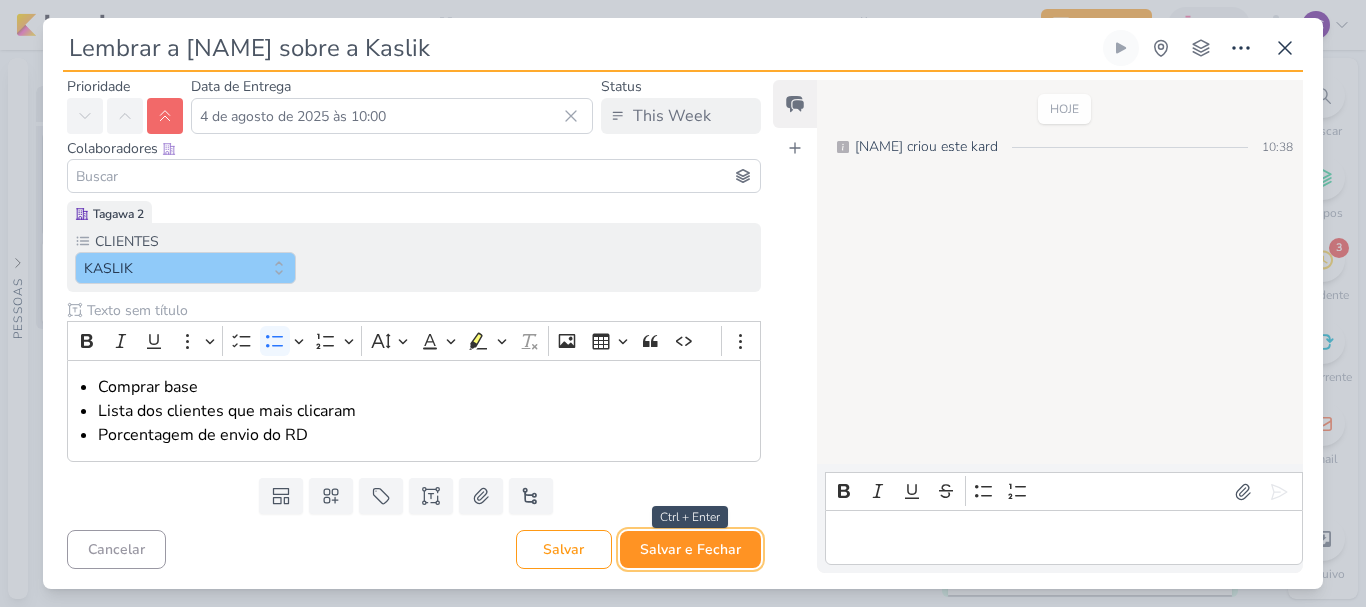 click on "Salvar e Fechar" at bounding box center (690, 549) 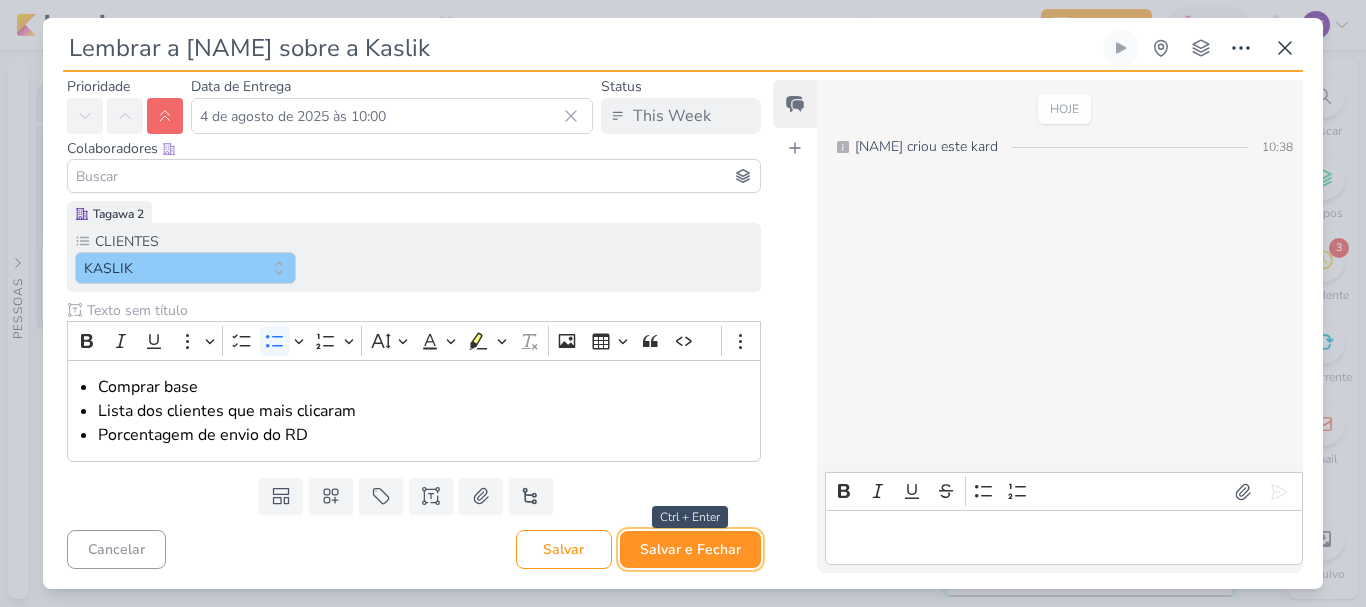 click on "Salvar e Fechar" at bounding box center [690, 549] 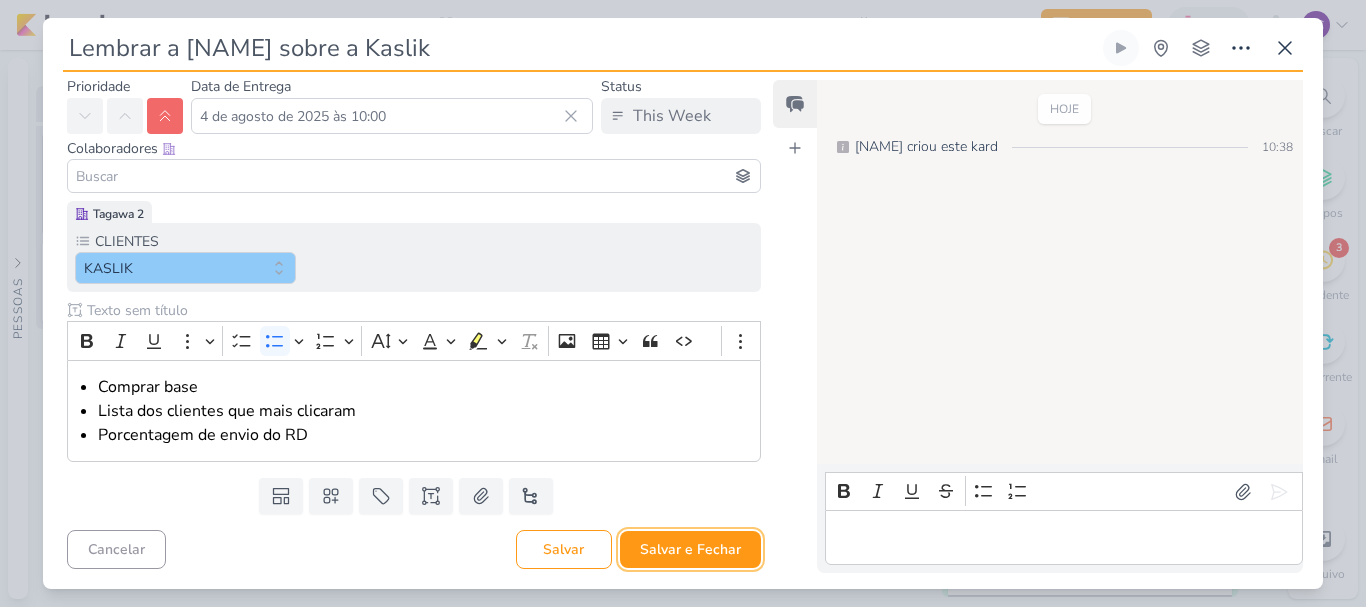 type 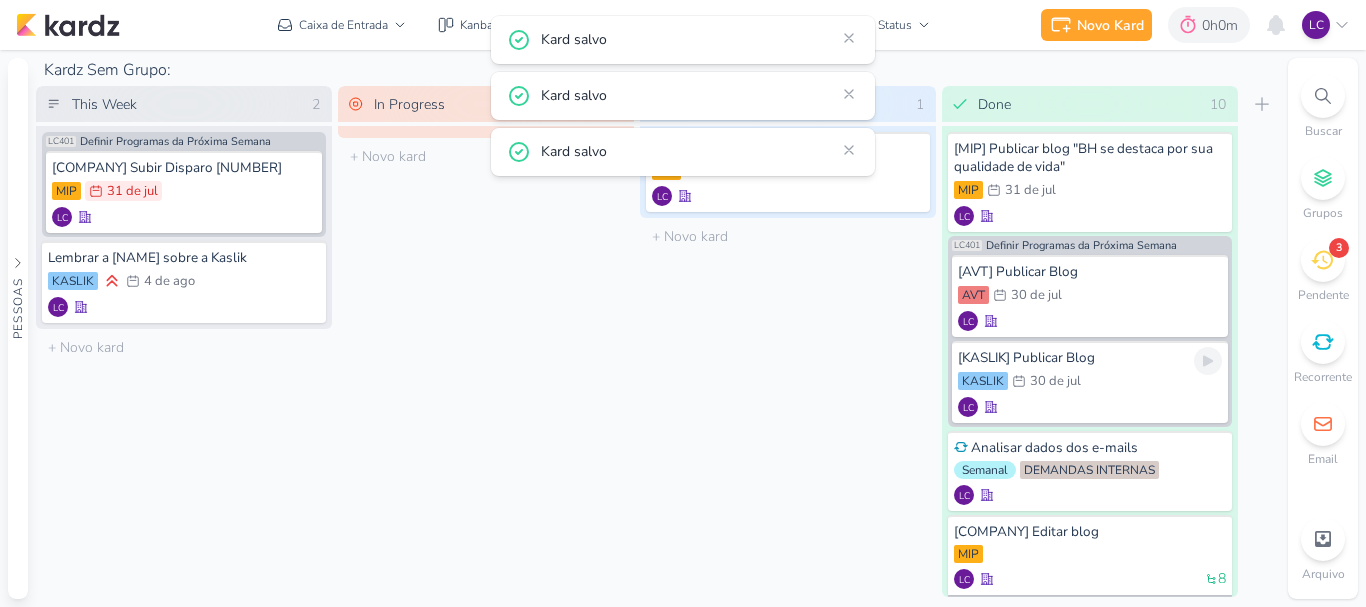 scroll, scrollTop: 0, scrollLeft: 0, axis: both 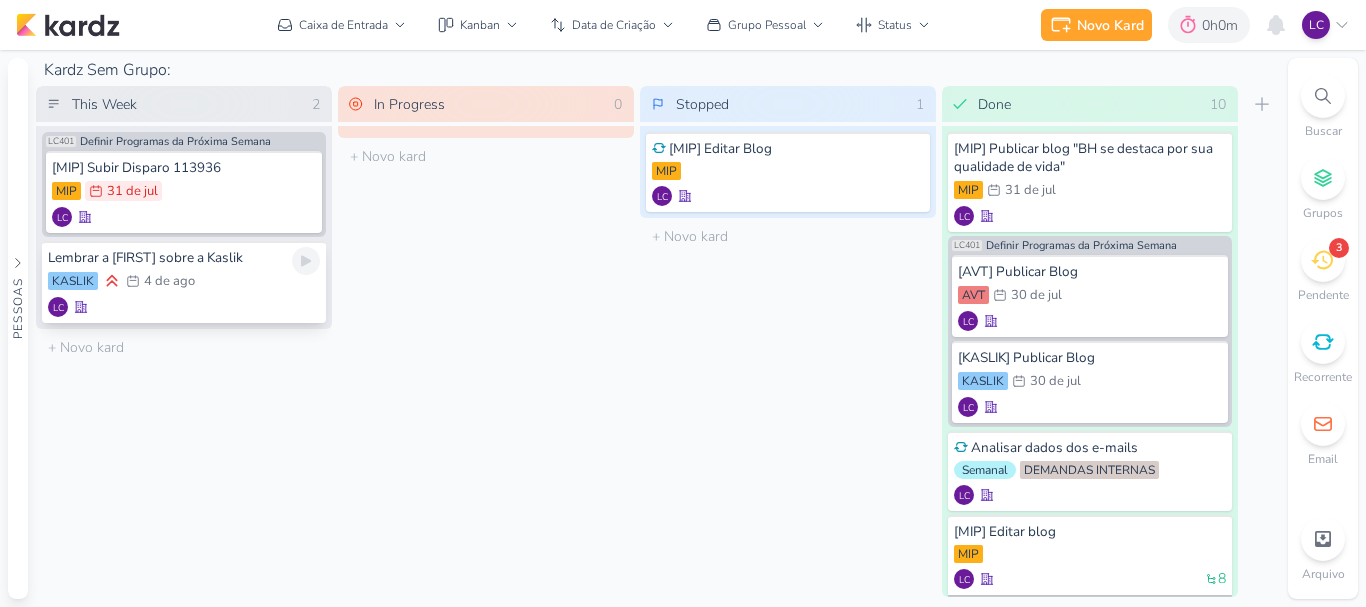 click on "Lembrar a [FIRST] sobre a Kaslik" at bounding box center [184, 258] 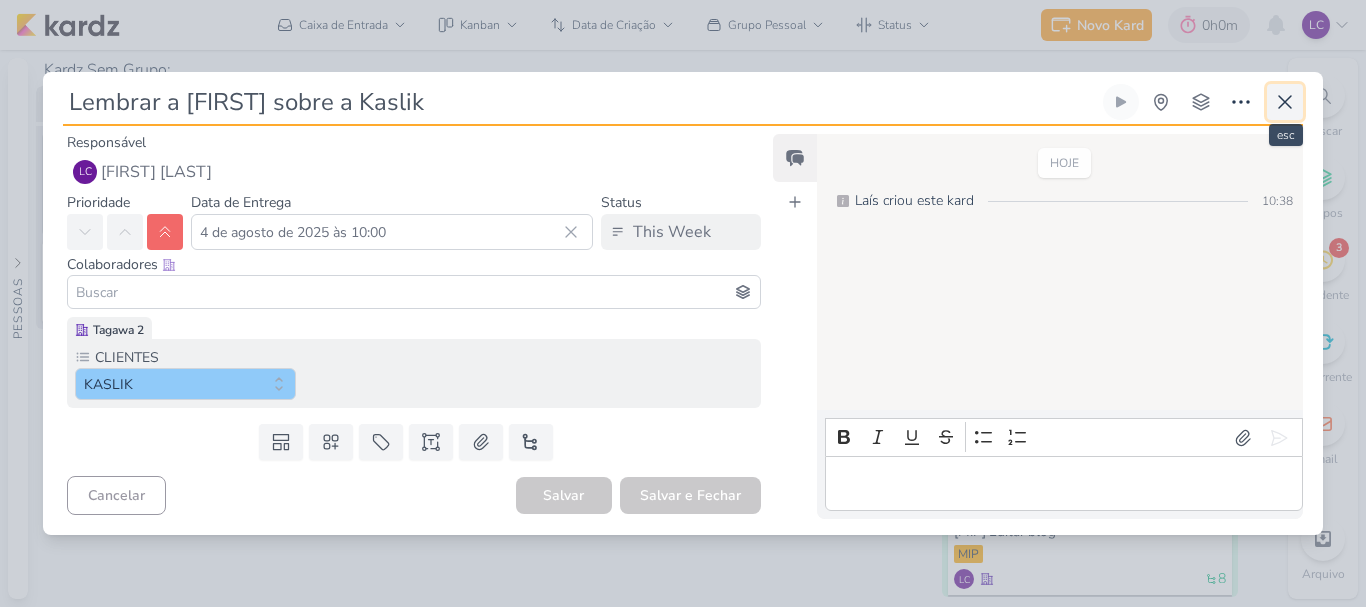 click at bounding box center (1285, 102) 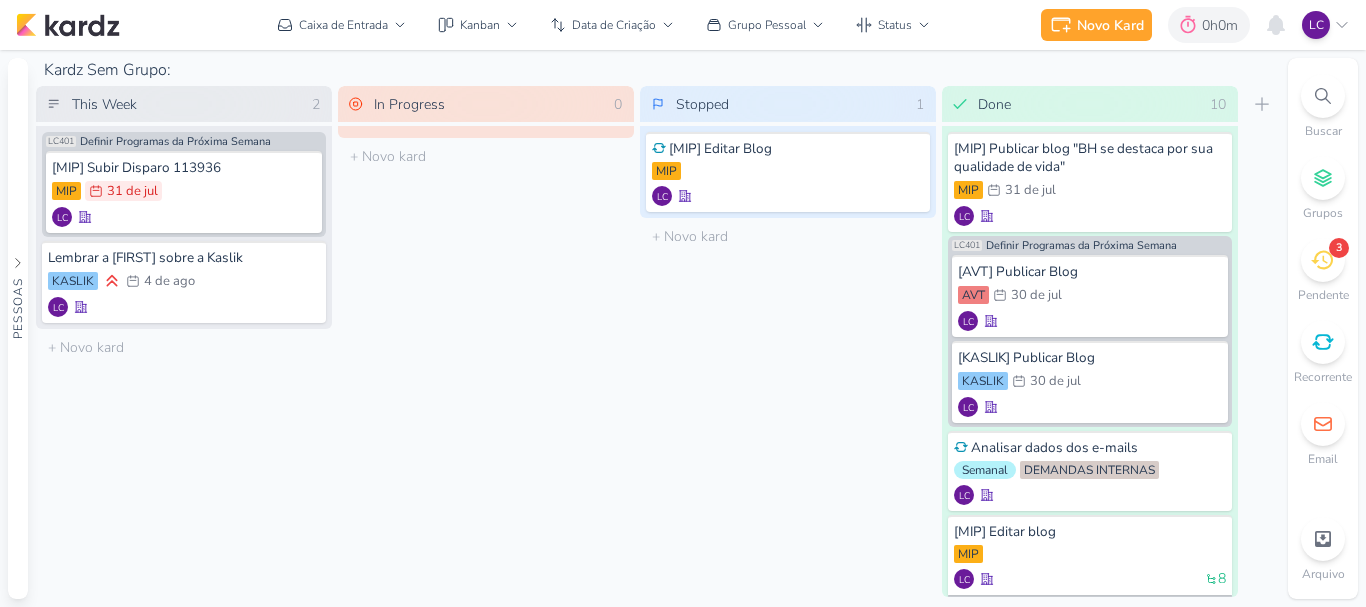 click 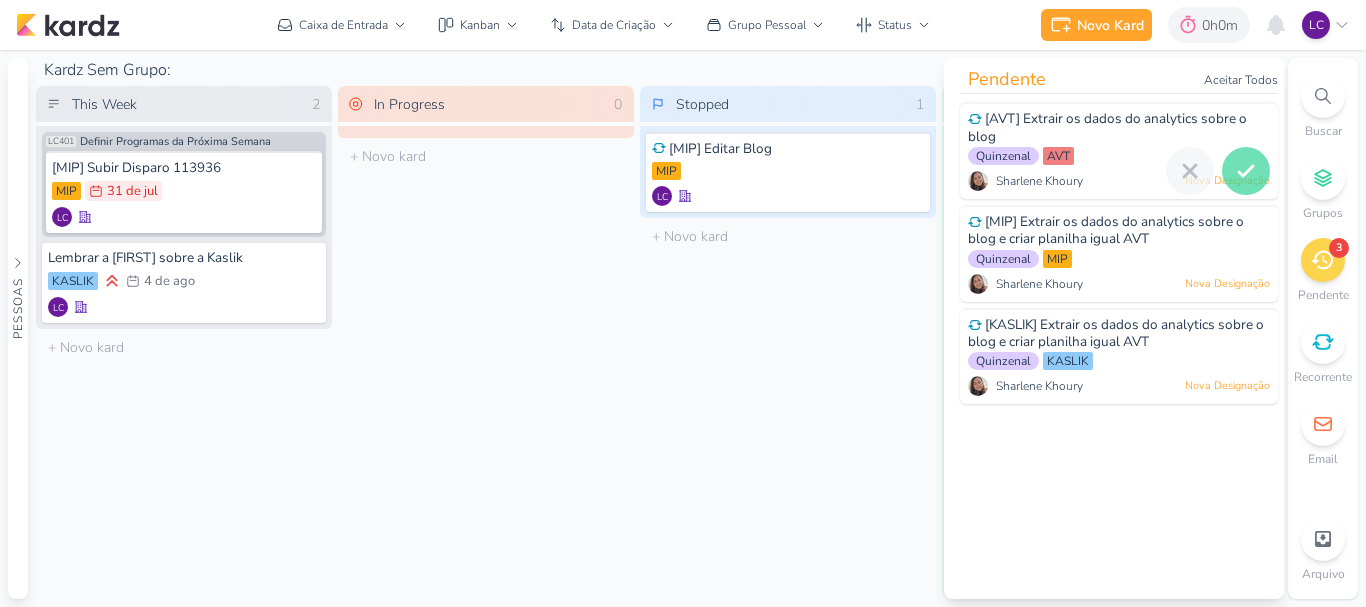 click 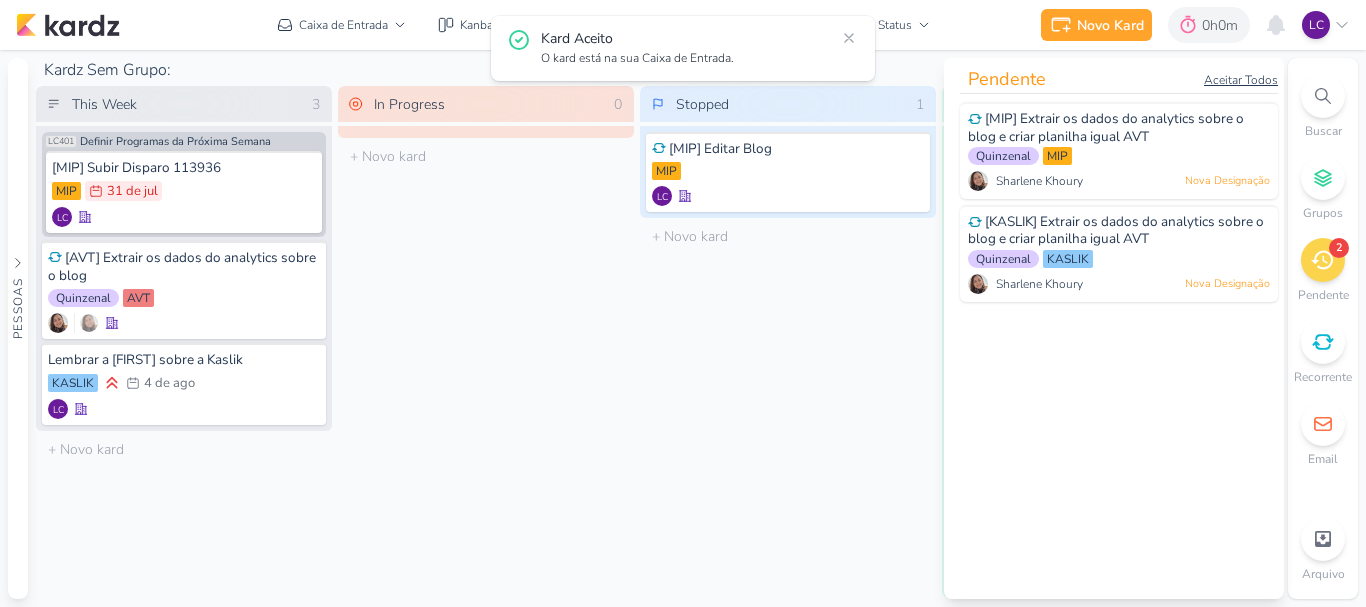 click on "Aceitar Todos" at bounding box center [1241, 80] 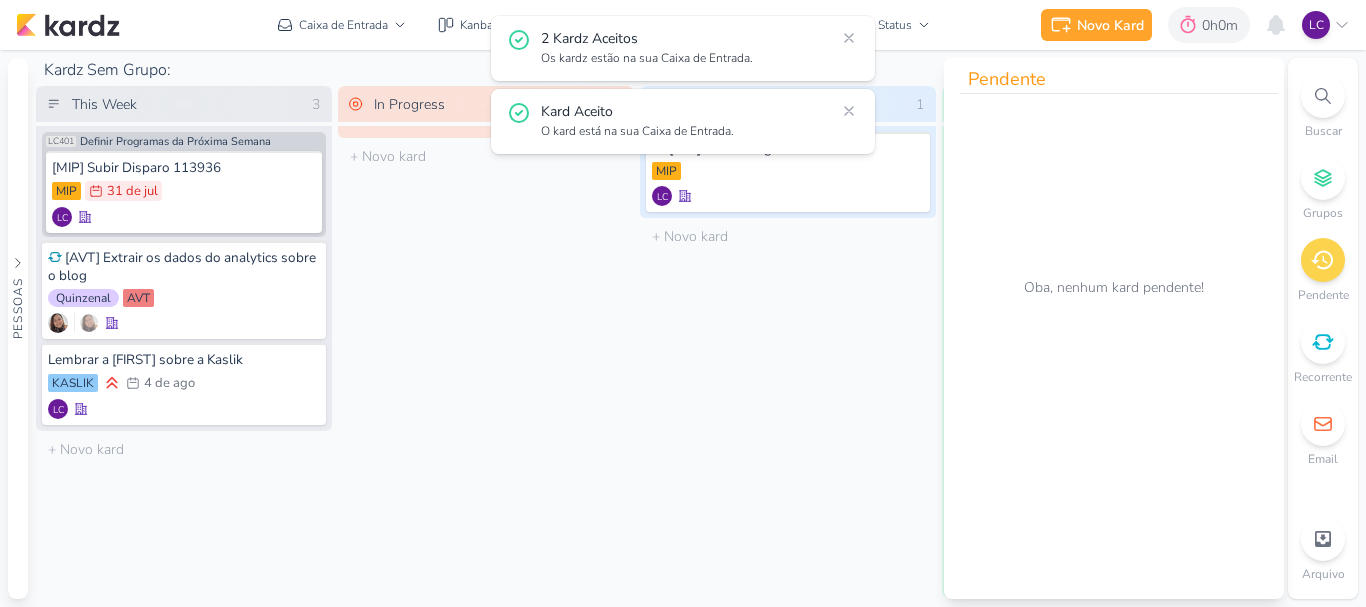 click on "In Progress
0
Mover Para Esquerda
Mover Para Direita
Deletar
O título do kard deve ter menos que 100 caracteres" at bounding box center [486, 341] 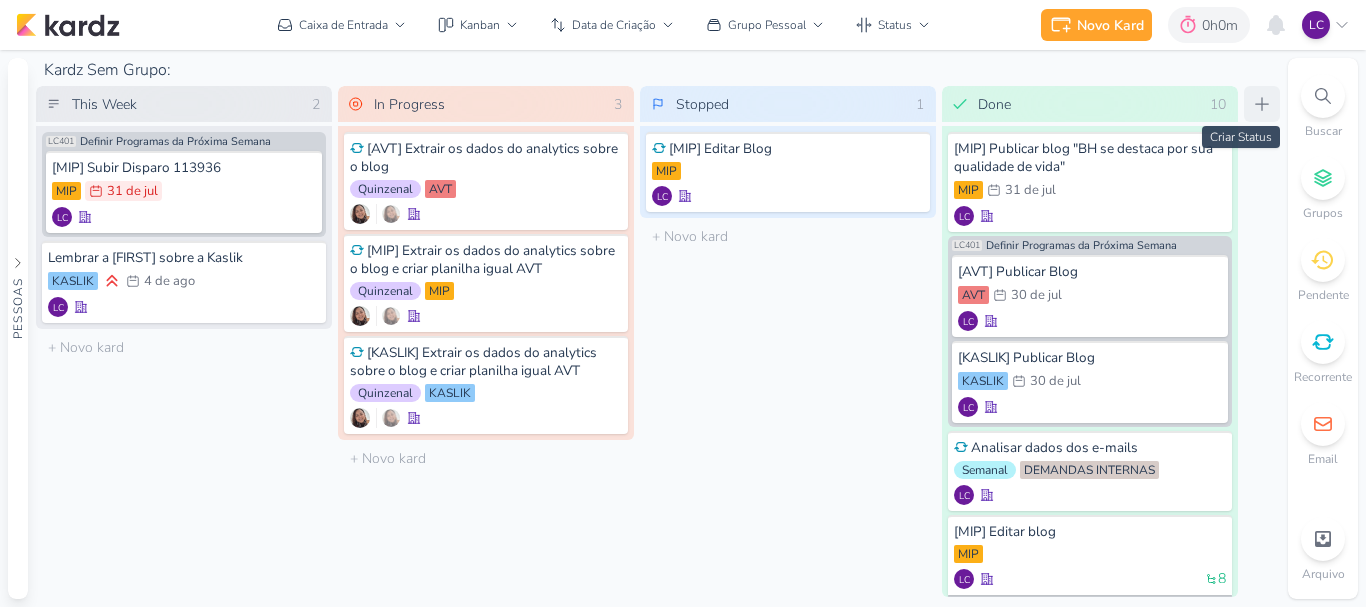 click 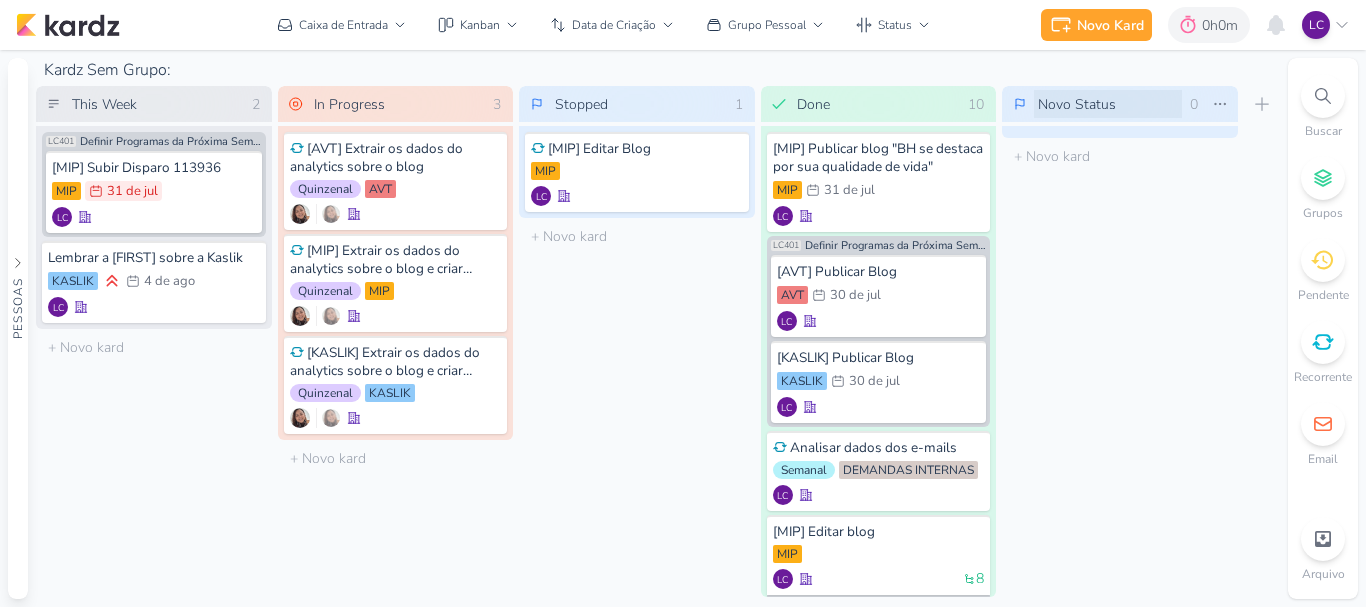 click on "Novo Status" at bounding box center (1108, 104) 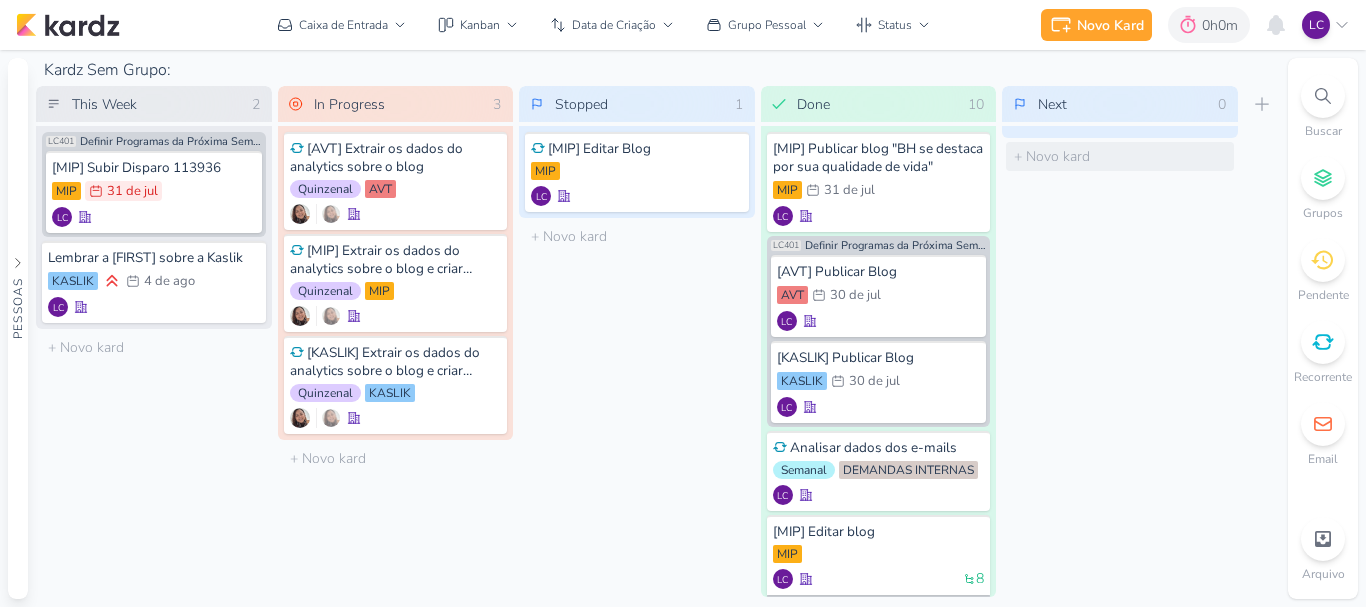type on "Next" 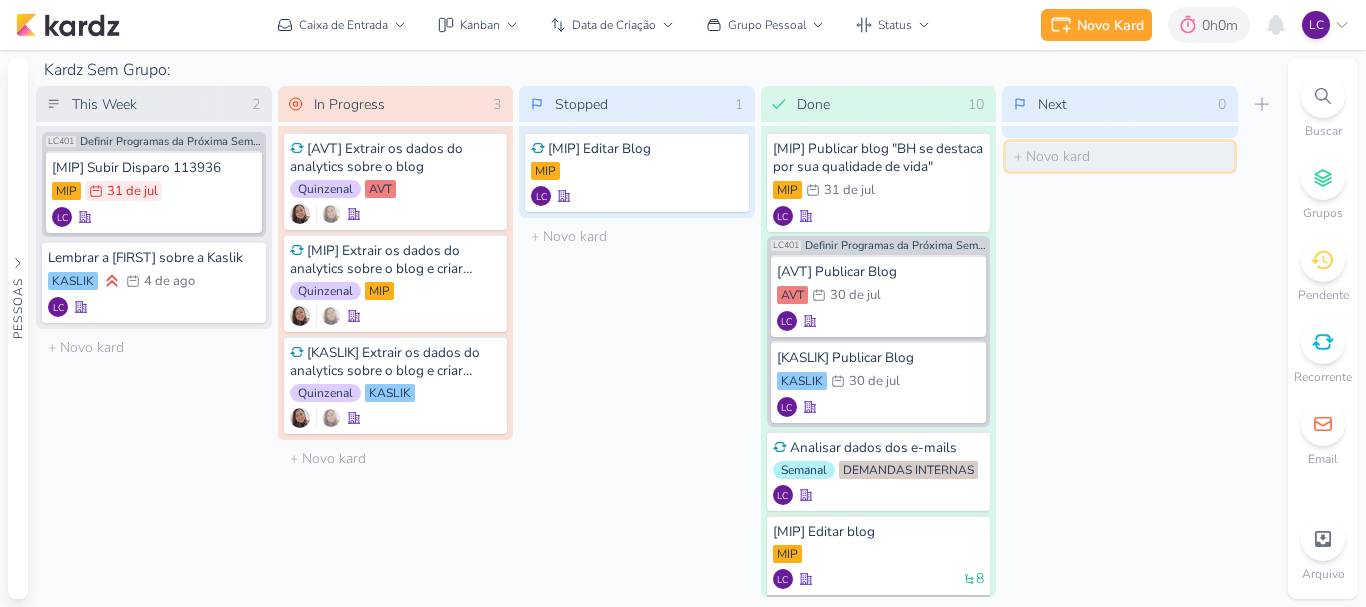 click at bounding box center (1120, 156) 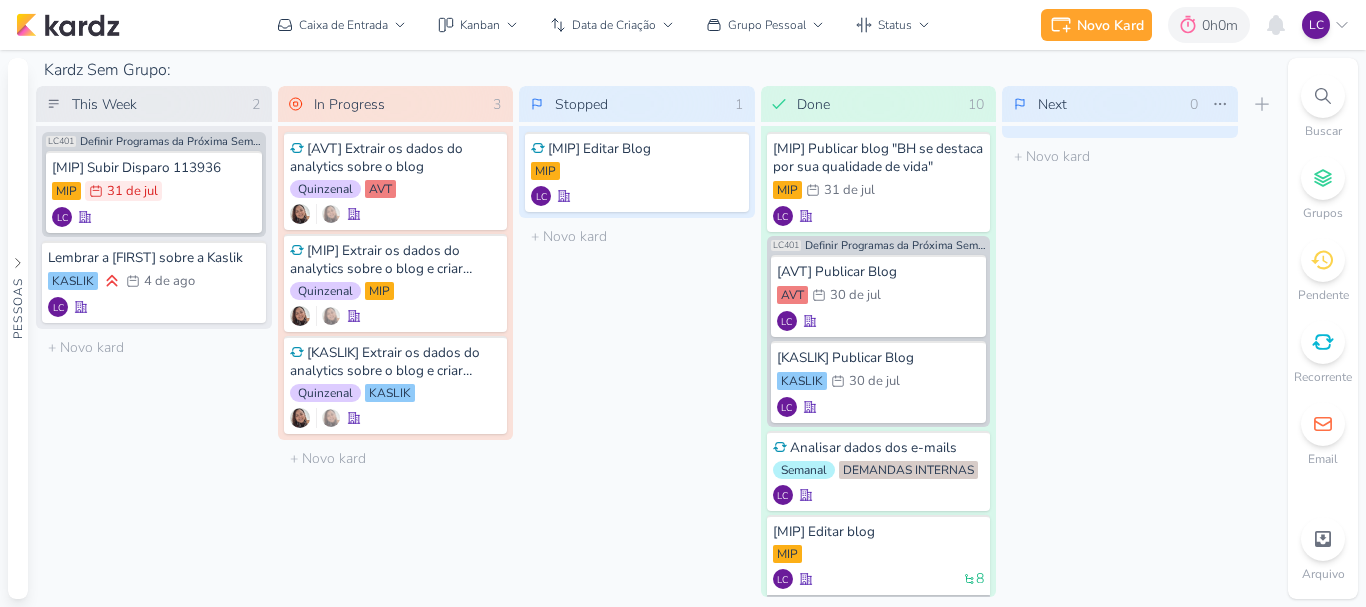 click on "Next" at bounding box center [1108, 104] 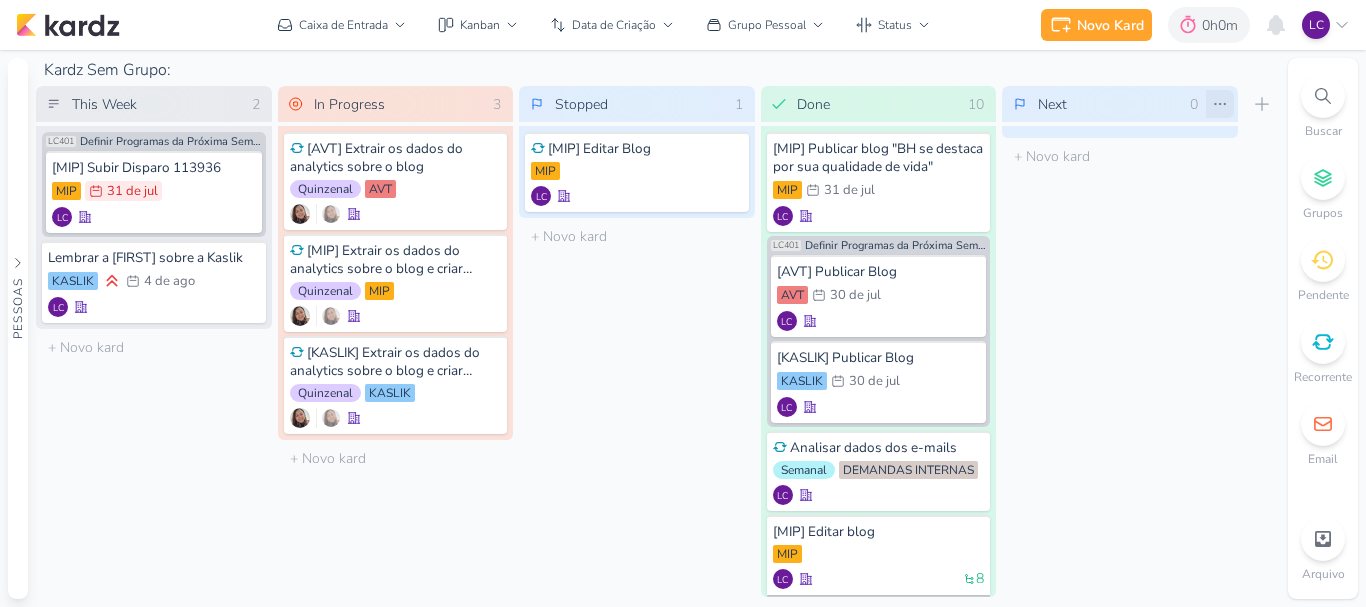 click 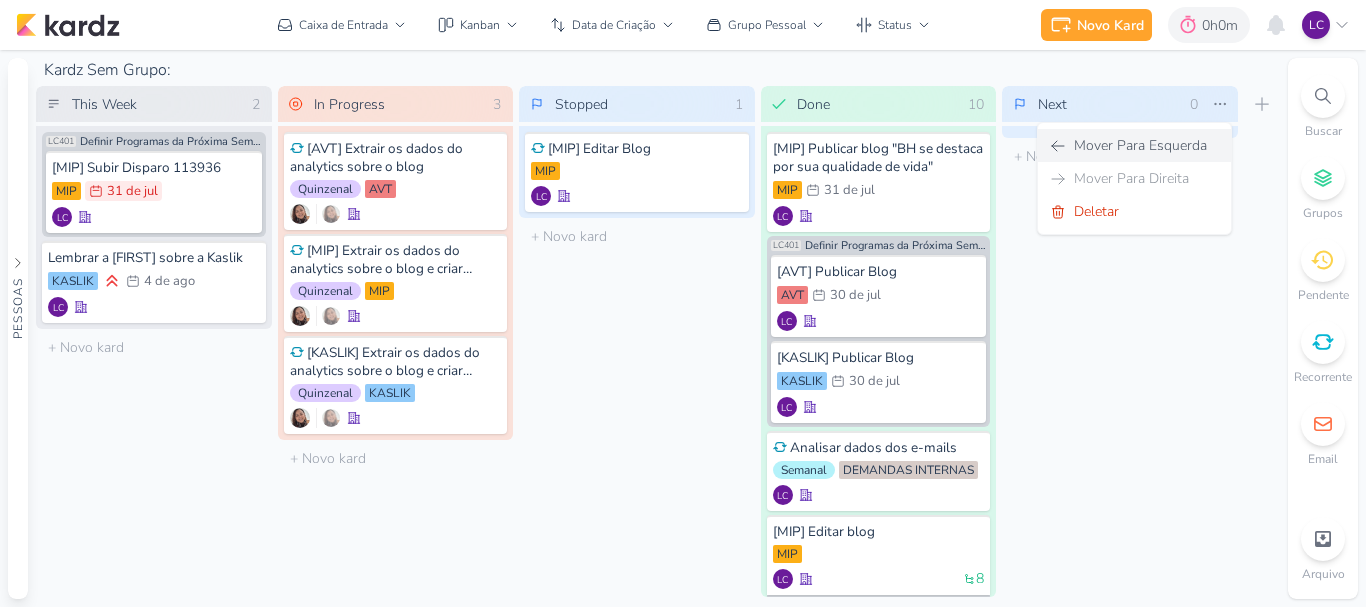 click on "Mover Para Esquerda" at bounding box center [1140, 145] 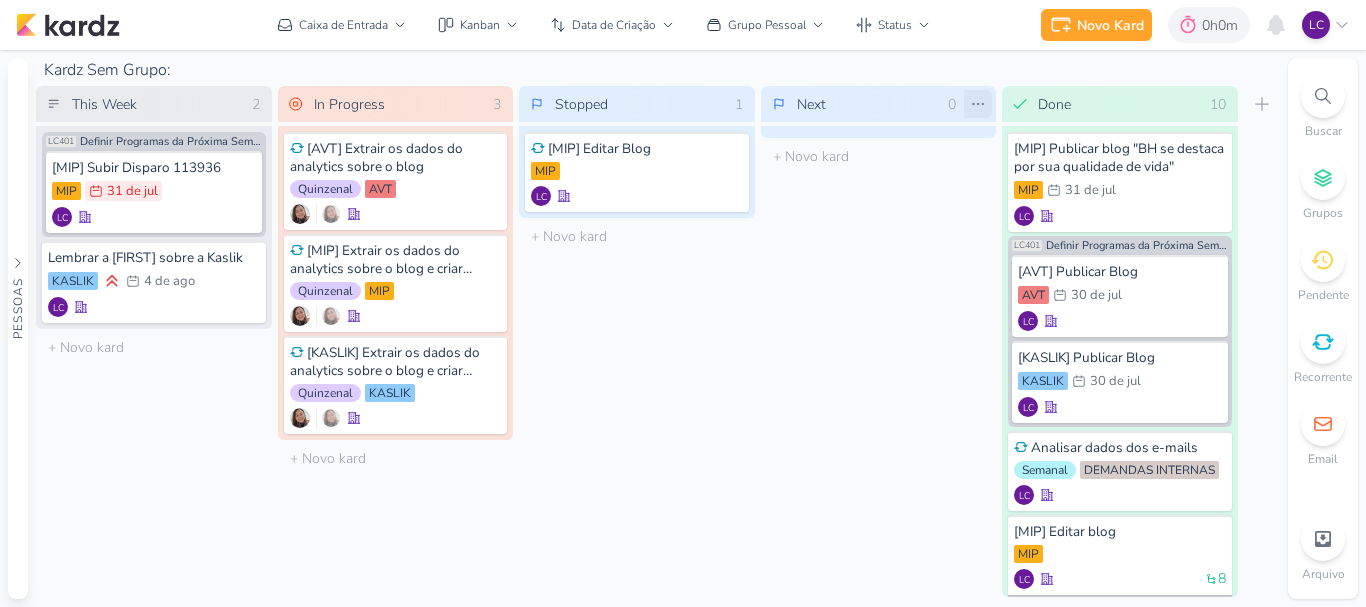 click 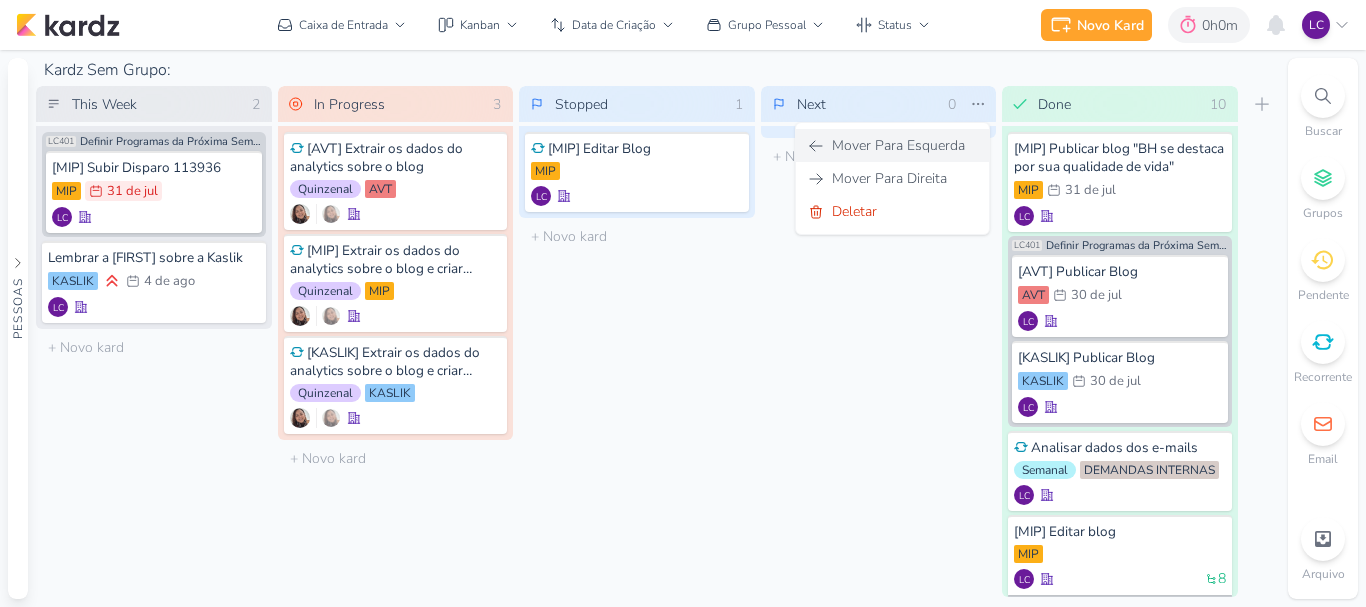 click on "Mover Para Esquerda" at bounding box center [892, 145] 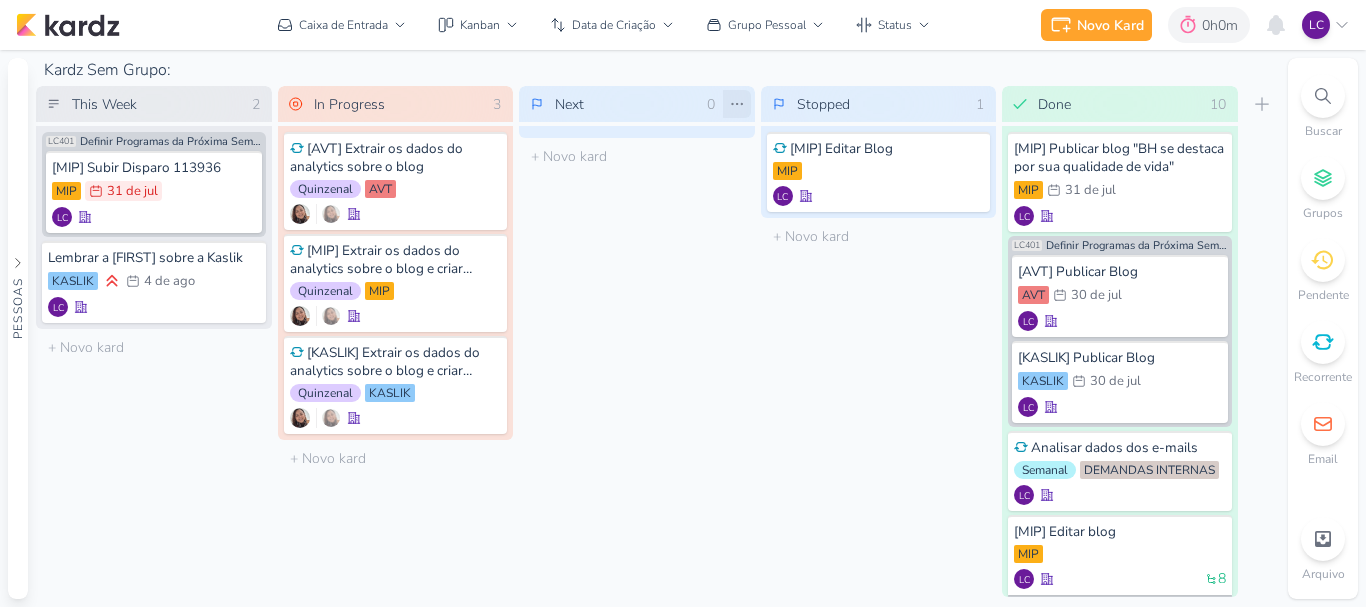 click 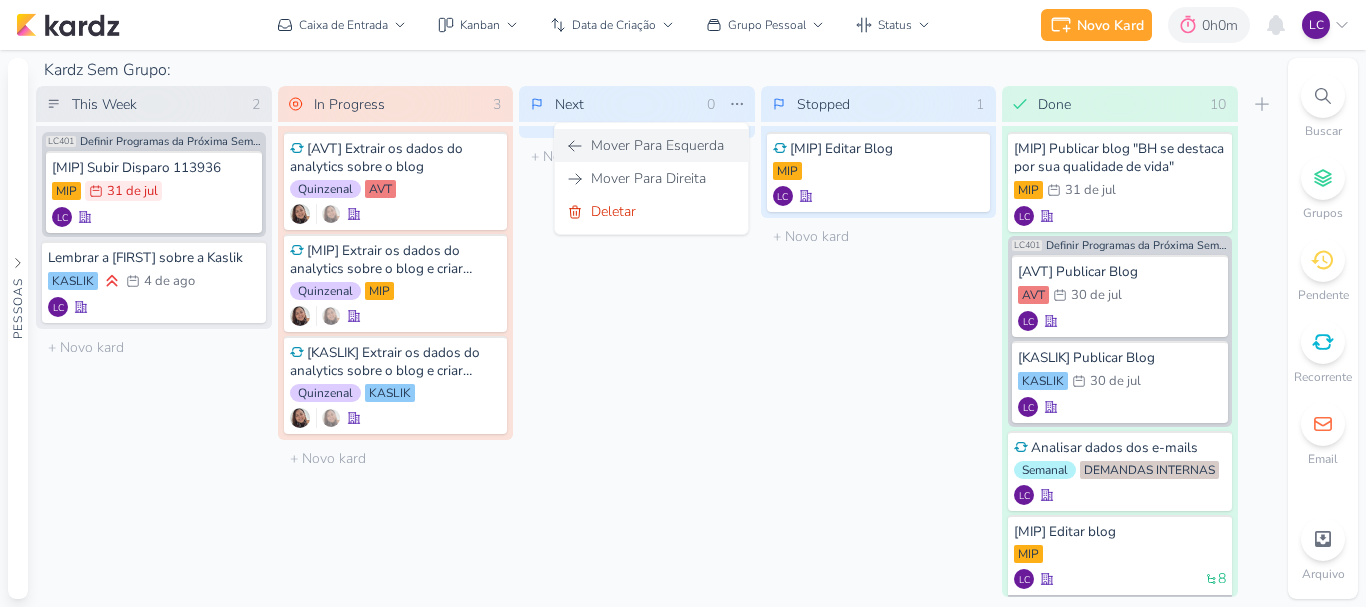 click on "Mover Para Esquerda" at bounding box center [651, 145] 